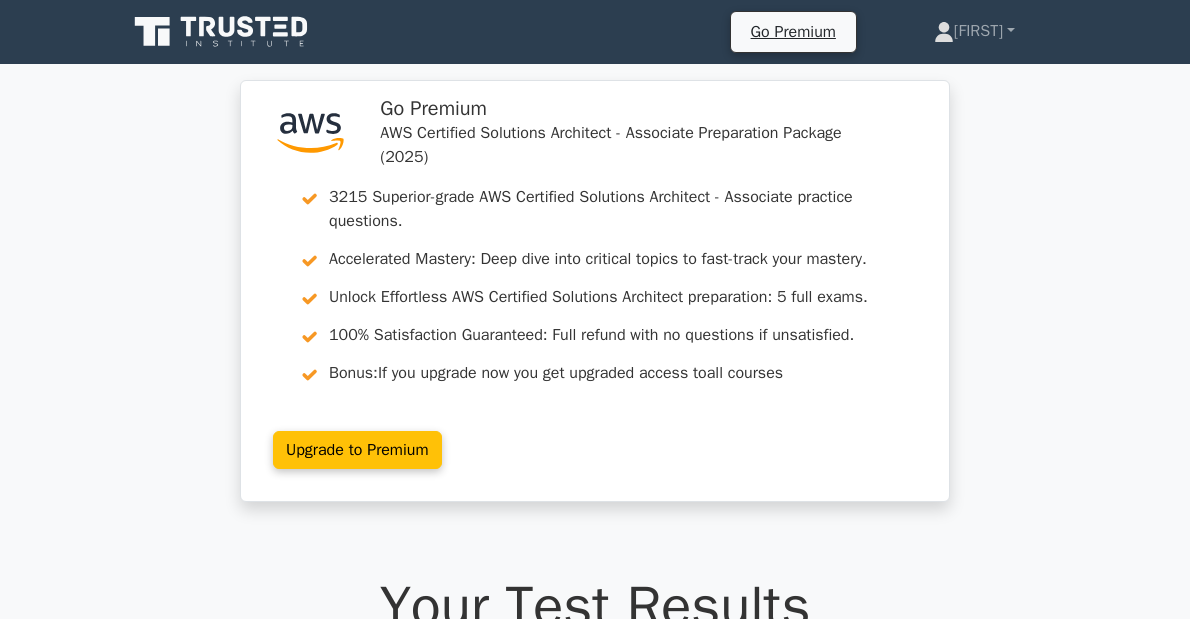 scroll, scrollTop: 5040, scrollLeft: 0, axis: vertical 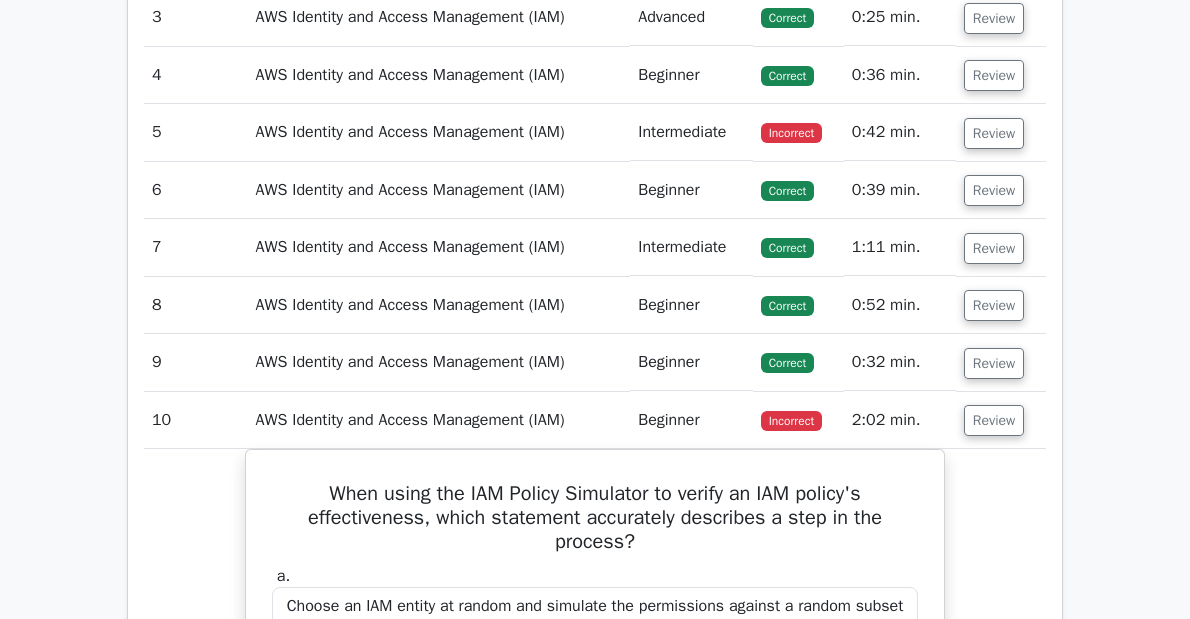 click on "10" at bounding box center [195, 420] 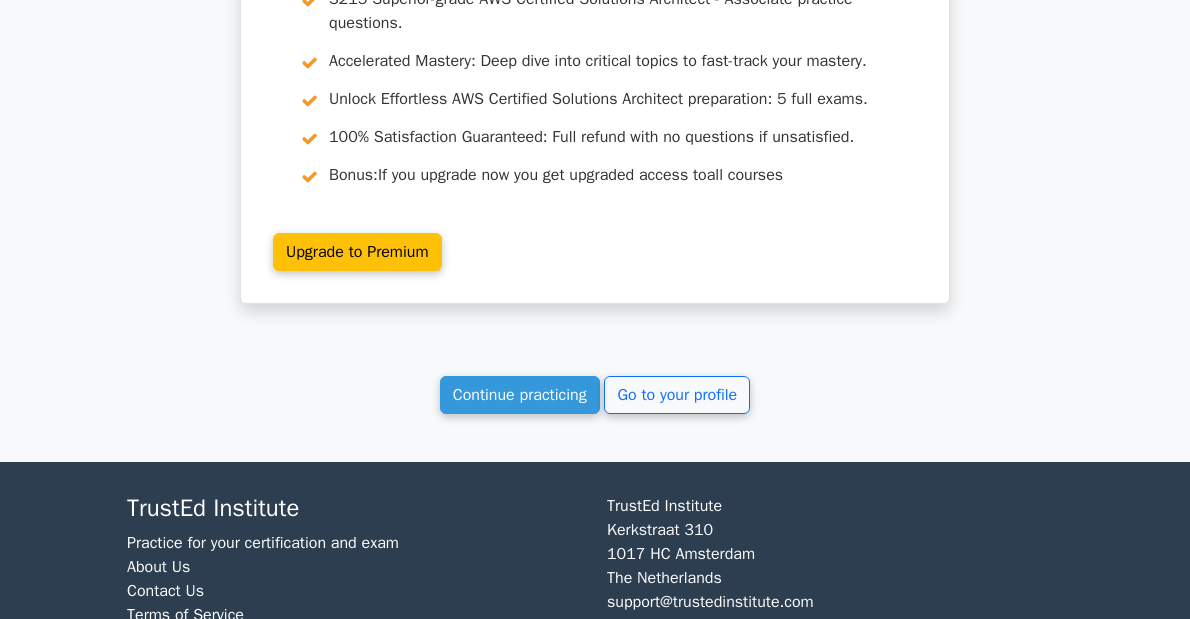 scroll, scrollTop: 6266, scrollLeft: 0, axis: vertical 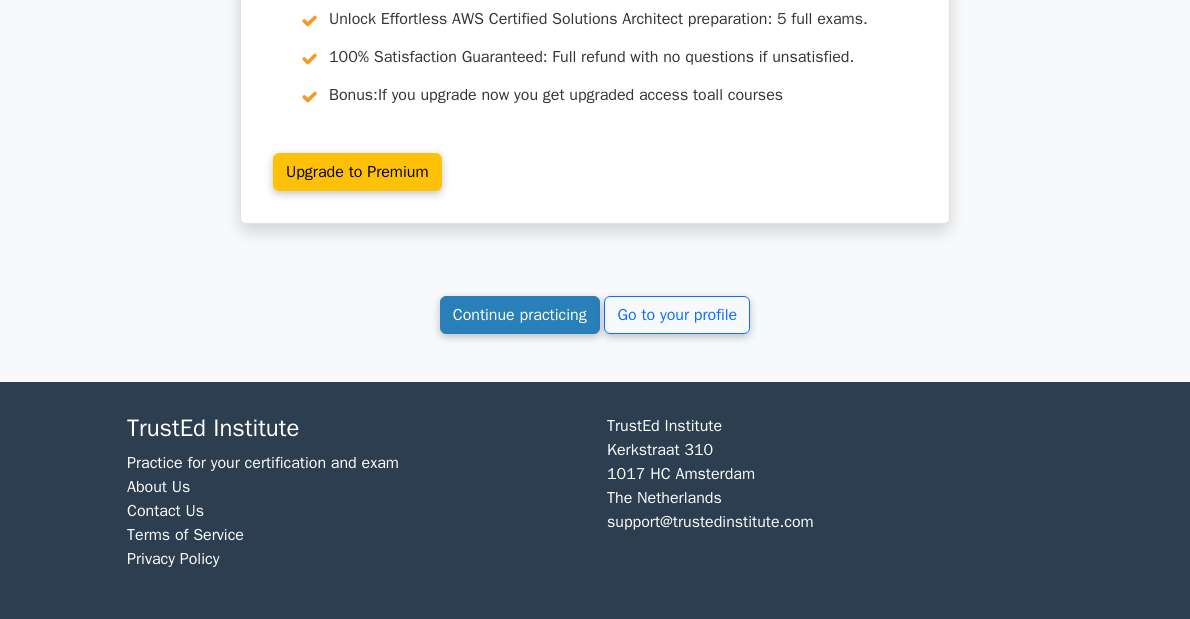 click on "Continue practicing" at bounding box center [520, 315] 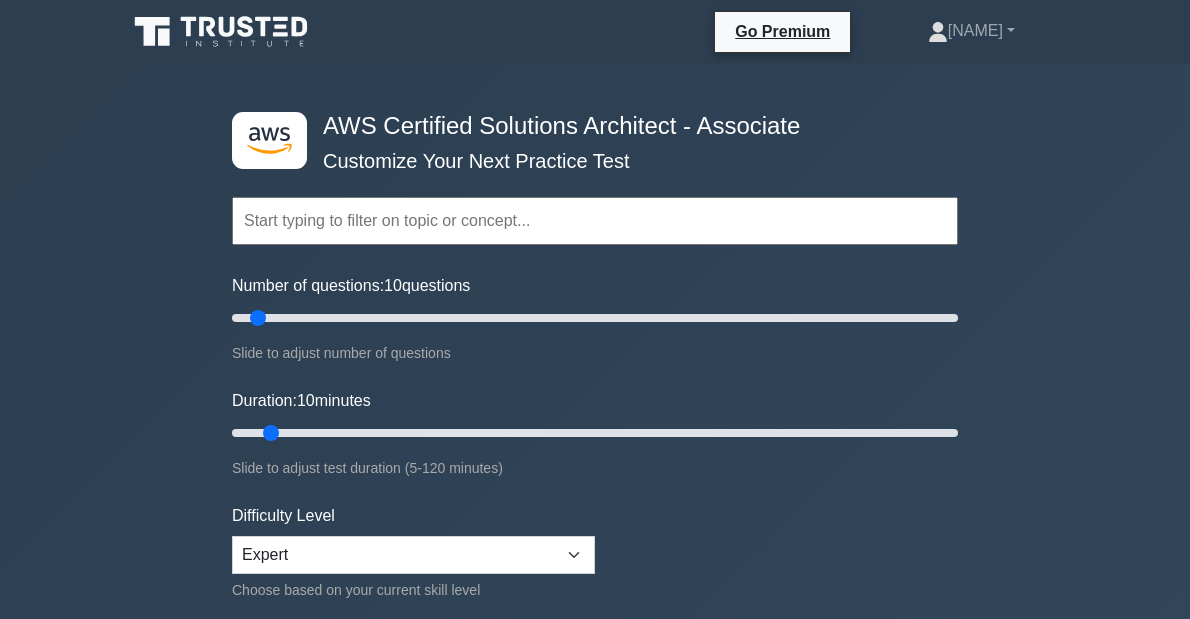 scroll, scrollTop: 0, scrollLeft: 0, axis: both 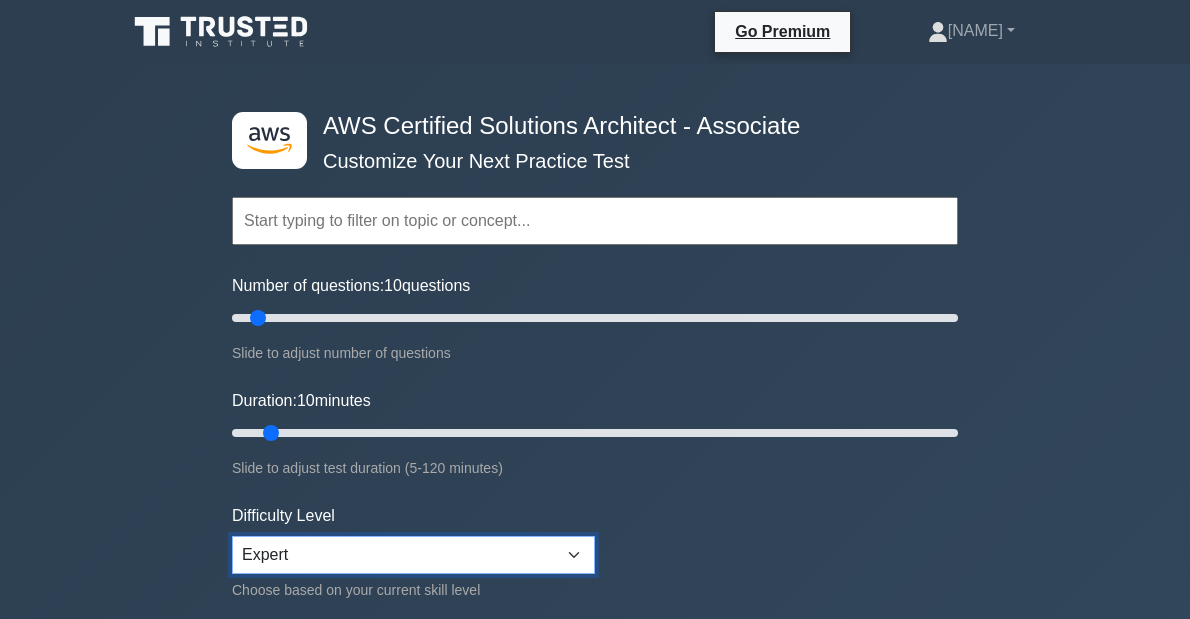 click on "Beginner
Intermediate
Expert" at bounding box center [413, 555] 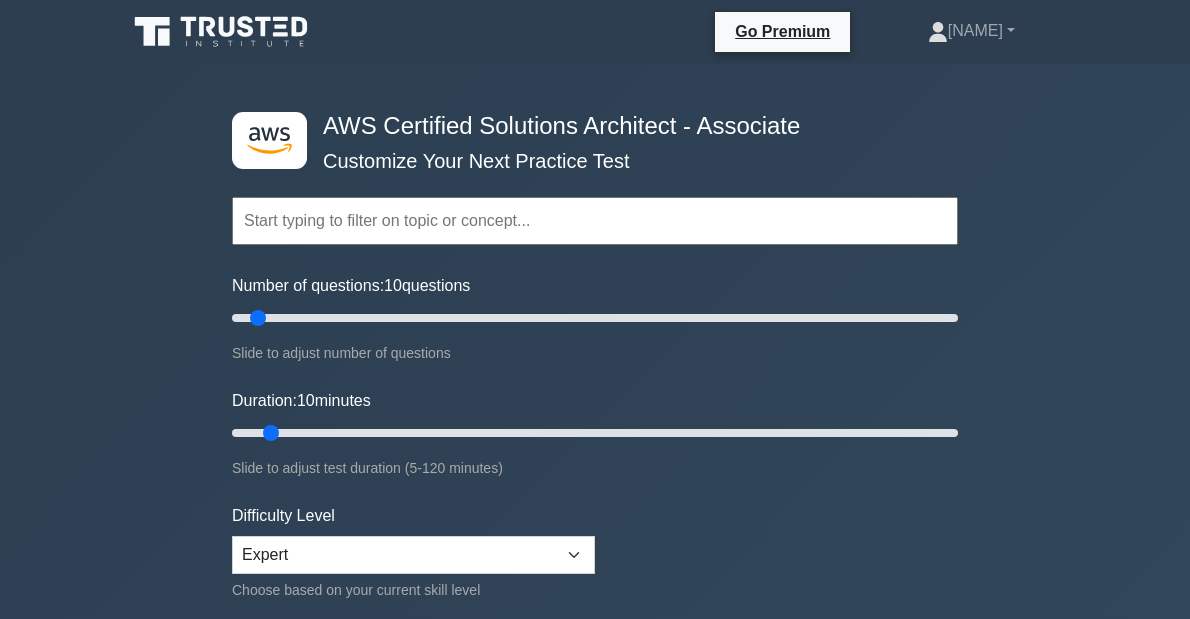 click at bounding box center [595, 221] 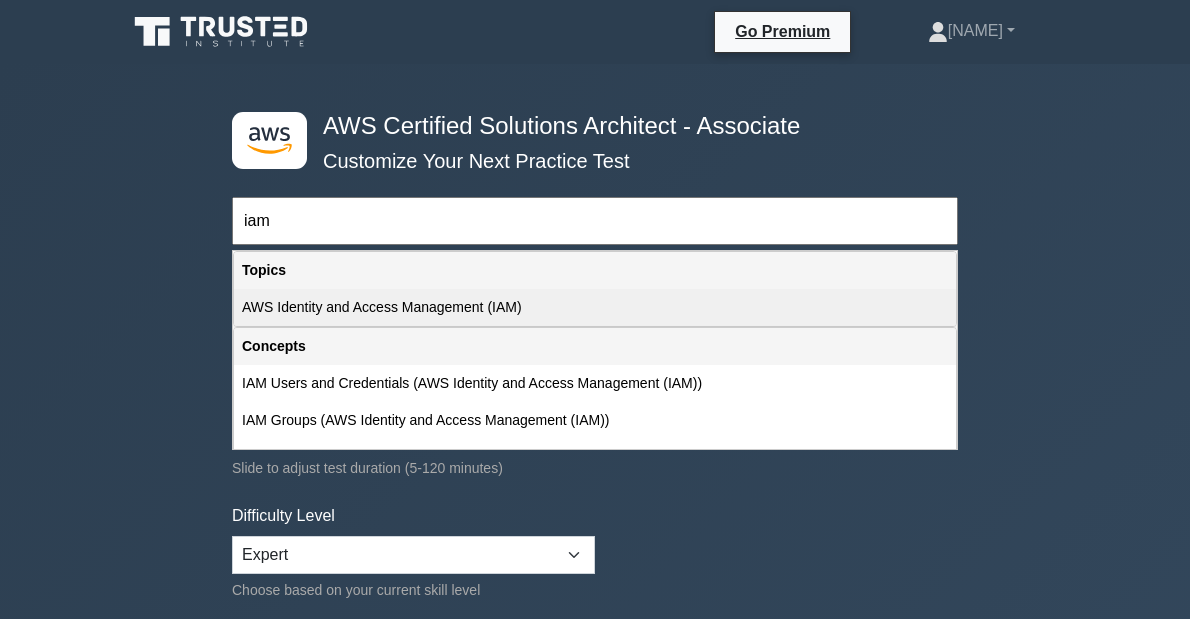 click on "AWS Identity and Access Management (IAM)" at bounding box center [595, 307] 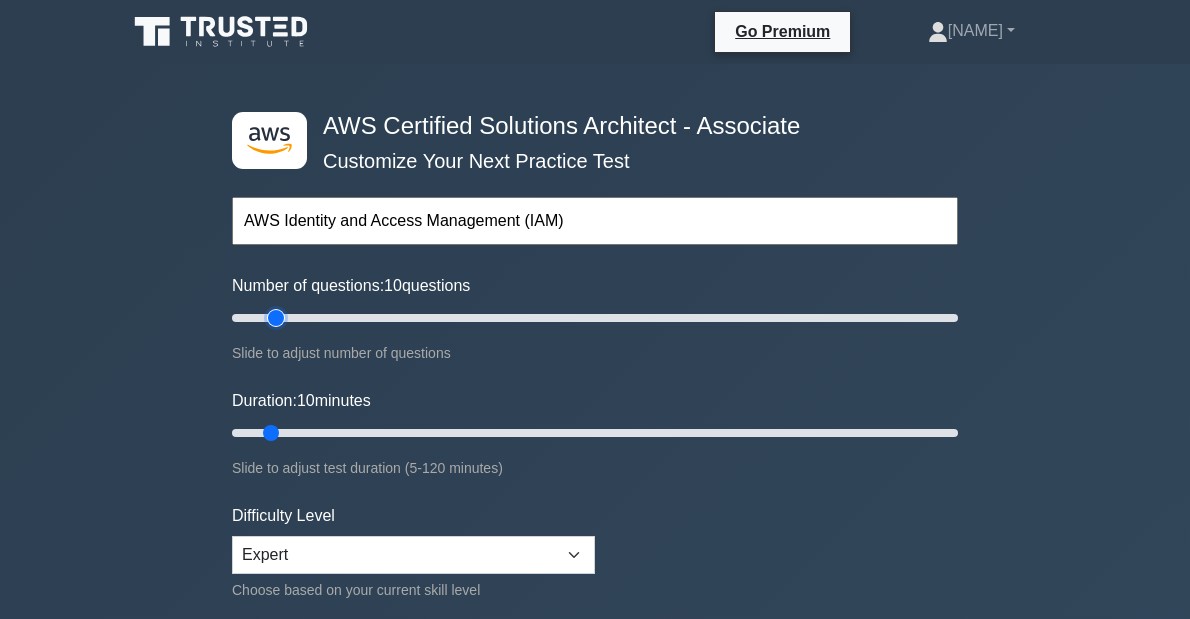 type on "15" 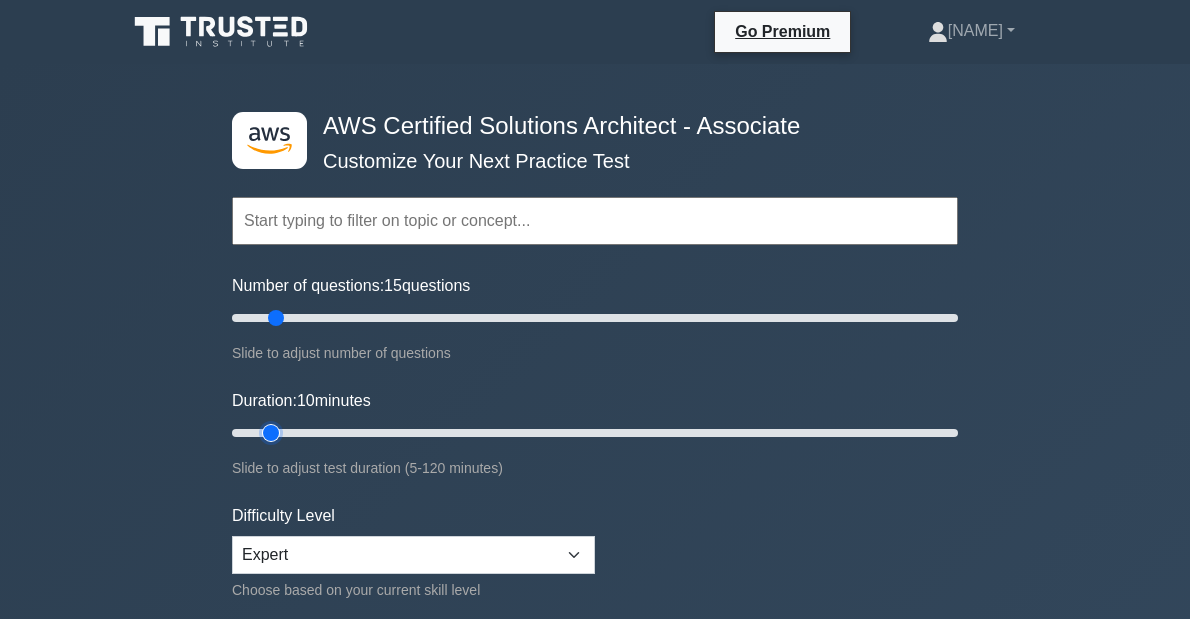 click on "Duration:  10  minutes" at bounding box center [595, 433] 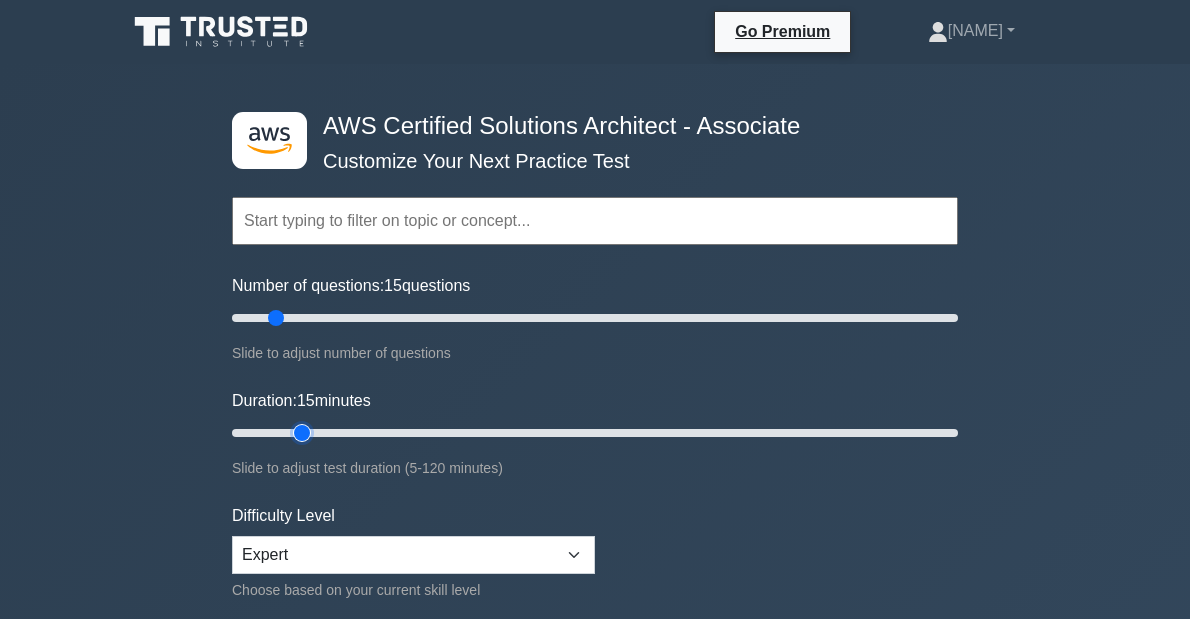type on "15" 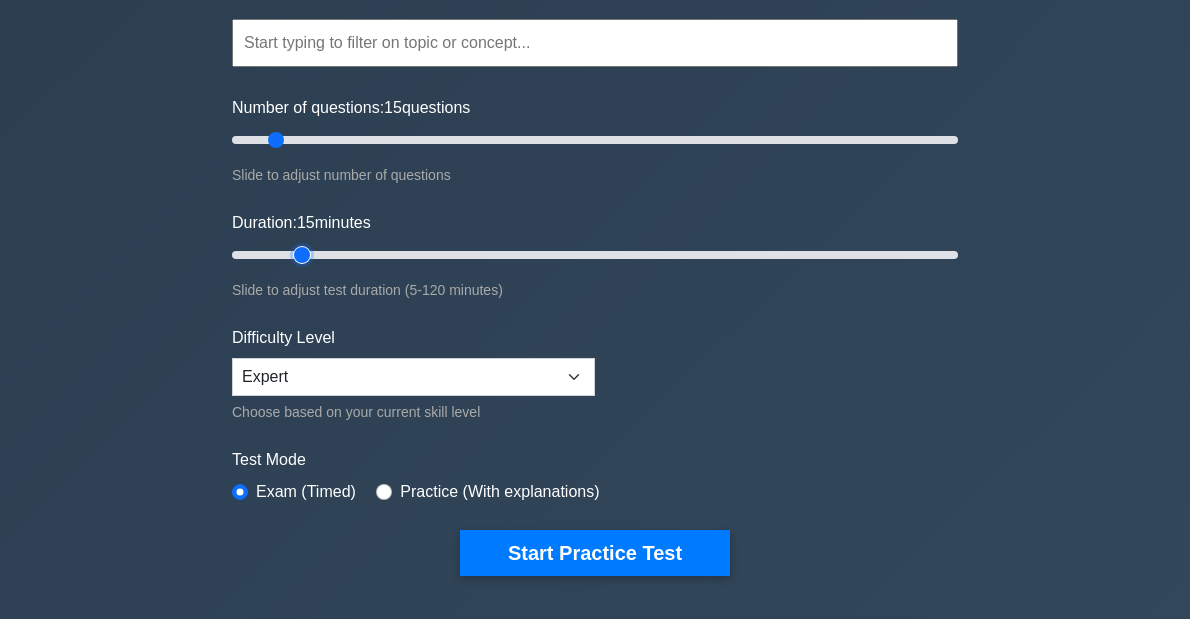 scroll, scrollTop: 400, scrollLeft: 0, axis: vertical 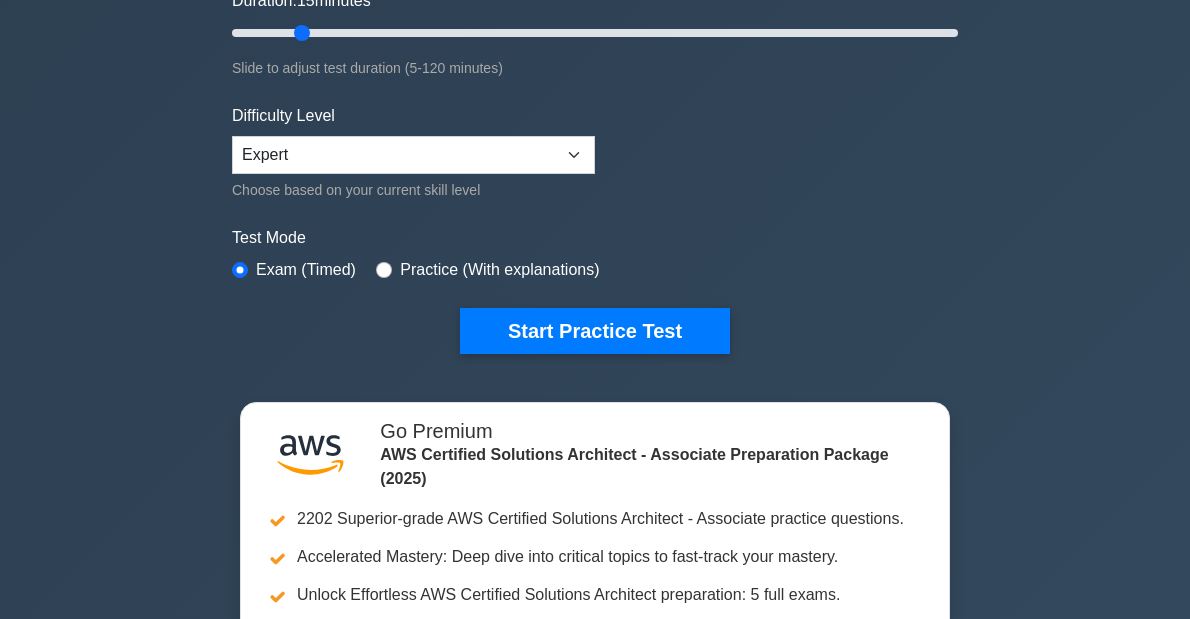 click on "Practice (With explanations)" at bounding box center [499, 270] 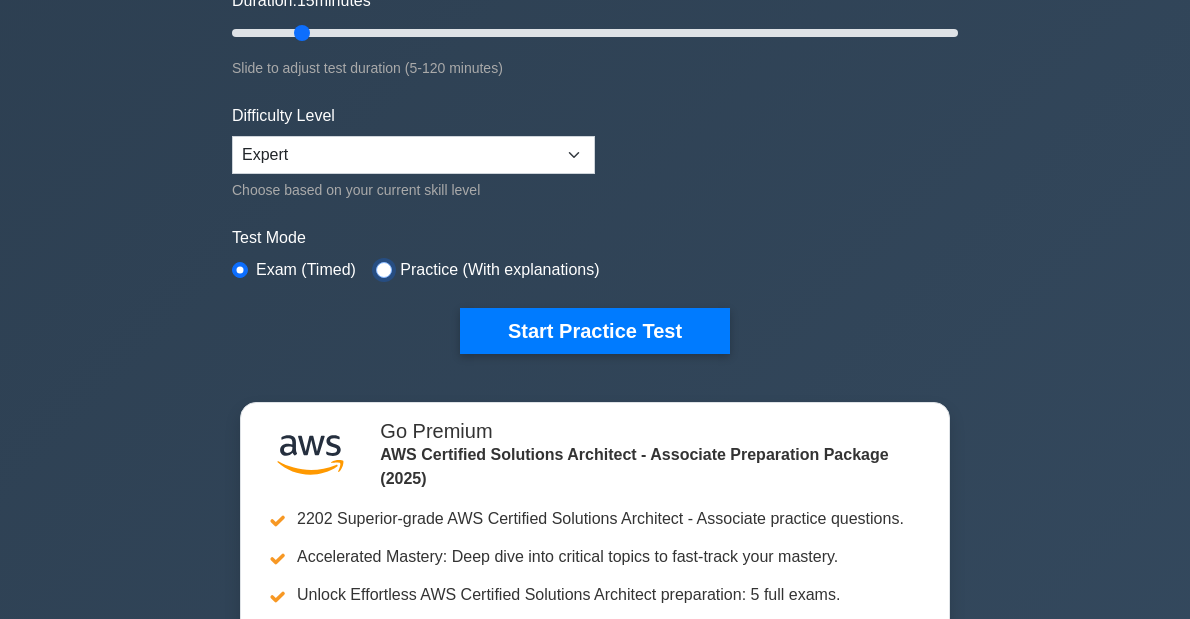 click at bounding box center [384, 270] 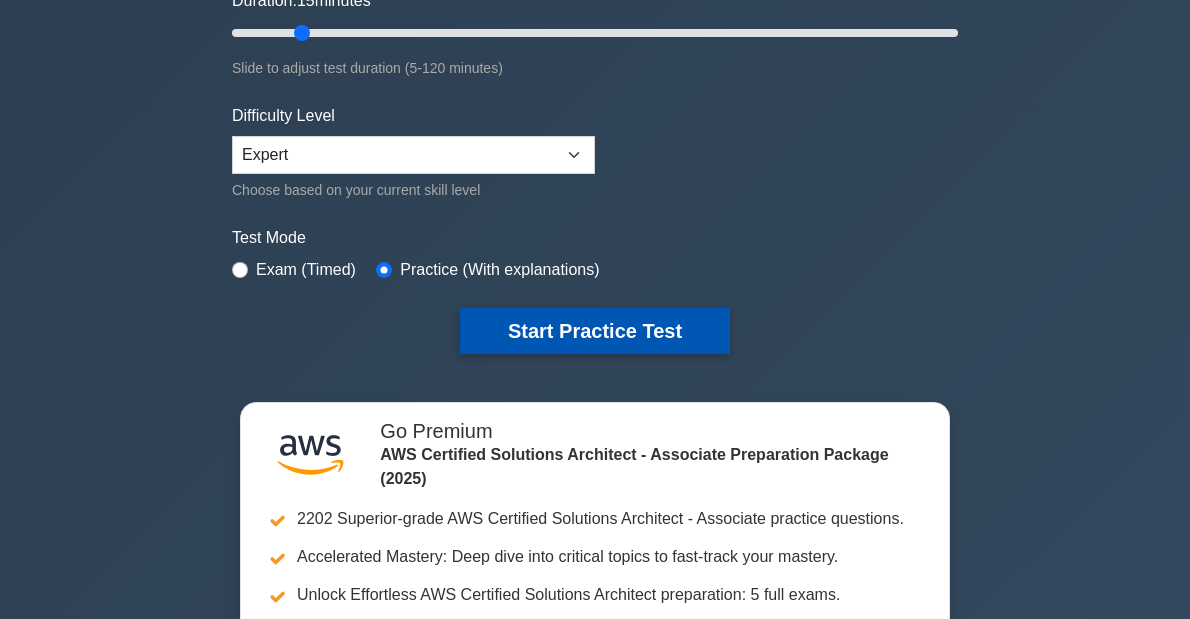 click on "Start Practice Test" at bounding box center [595, 331] 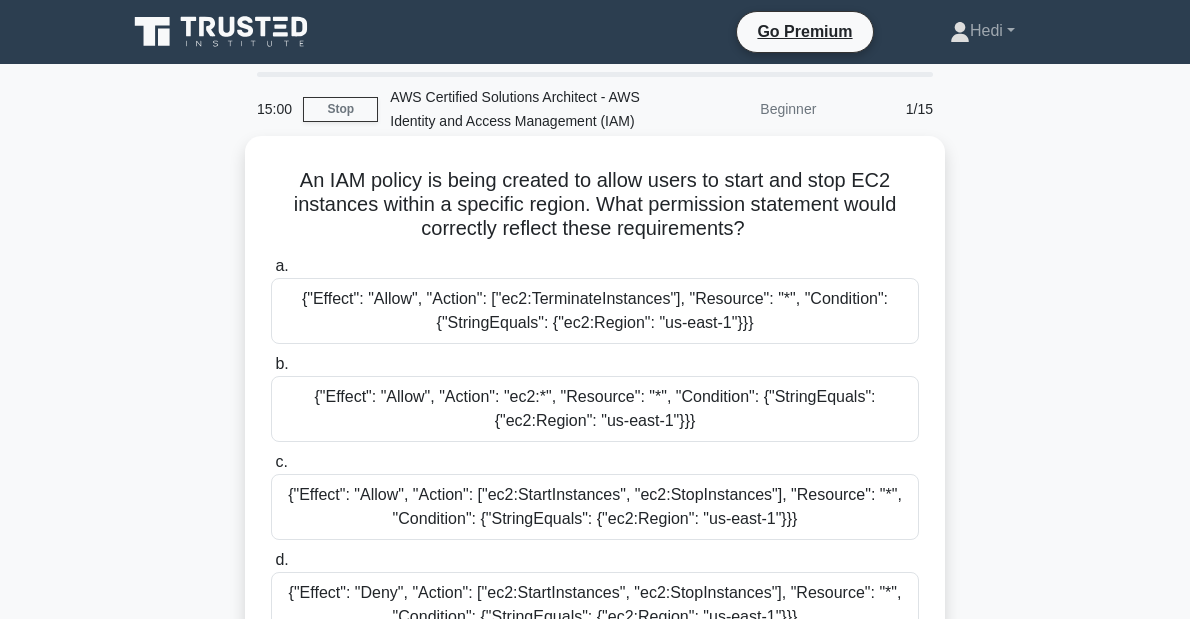 scroll, scrollTop: 0, scrollLeft: 0, axis: both 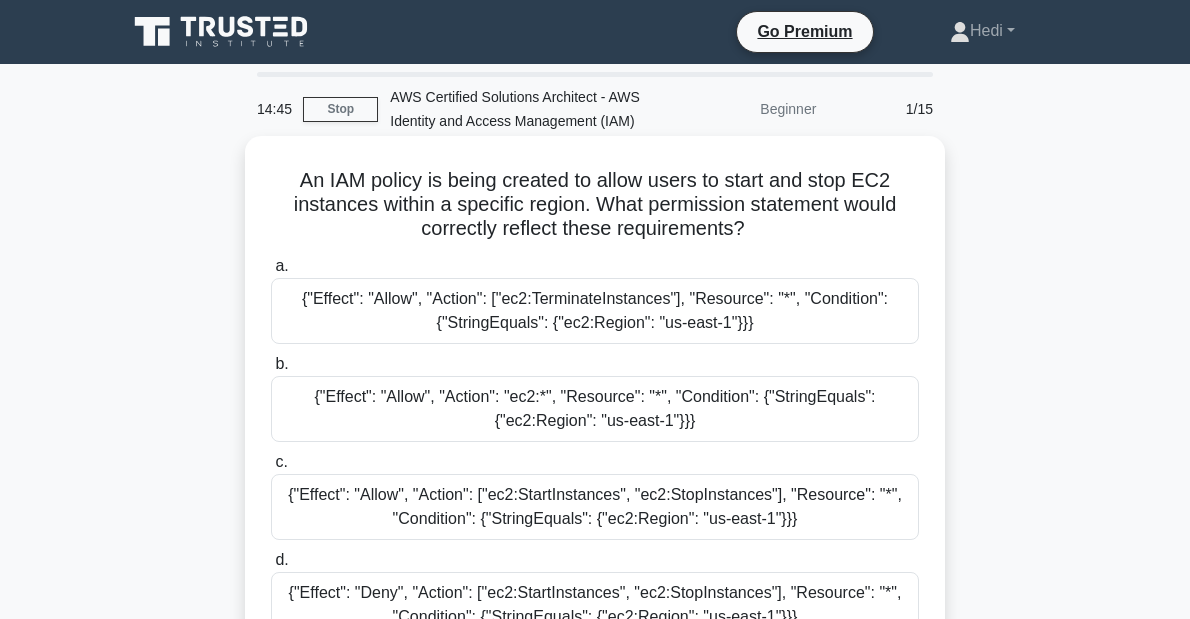 drag, startPoint x: 308, startPoint y: 183, endPoint x: 758, endPoint y: 230, distance: 452.44778 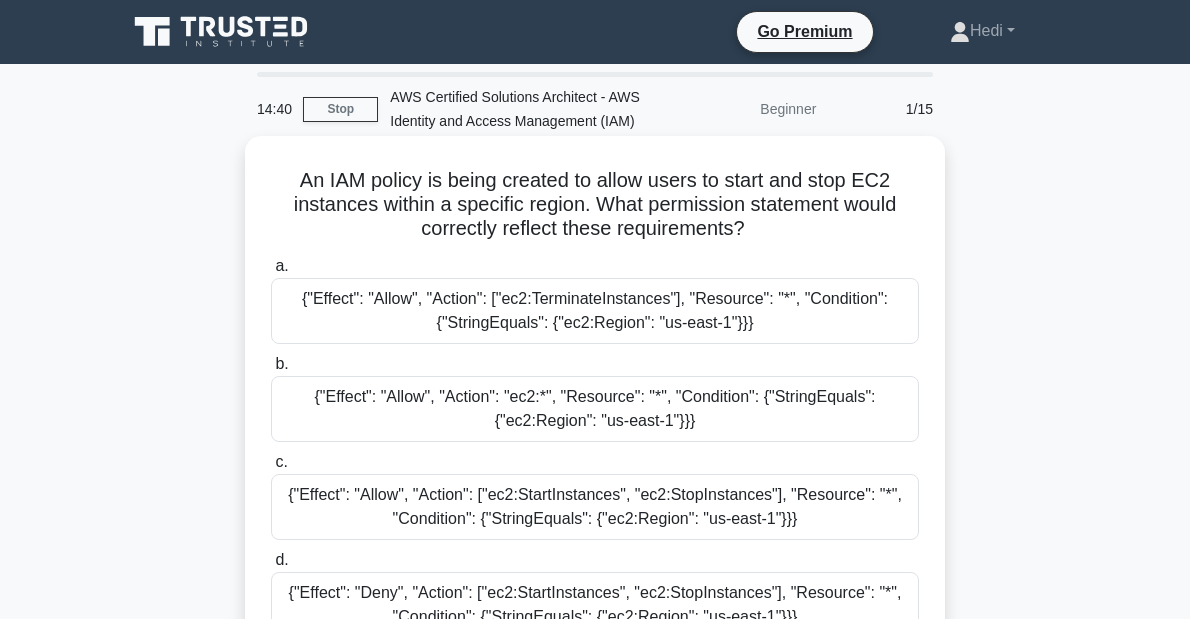 click on "An IAM policy is being created to allow users to start and stop EC2 instances within a specific region. What permission statement would correctly reflect these requirements?
.spinner_0XTQ{transform-origin:center;animation:spinner_y6GP .75s linear infinite}@keyframes spinner_y6GP{100%{transform:rotate(360deg)}}
a.
b.
c. d." at bounding box center (595, 417) 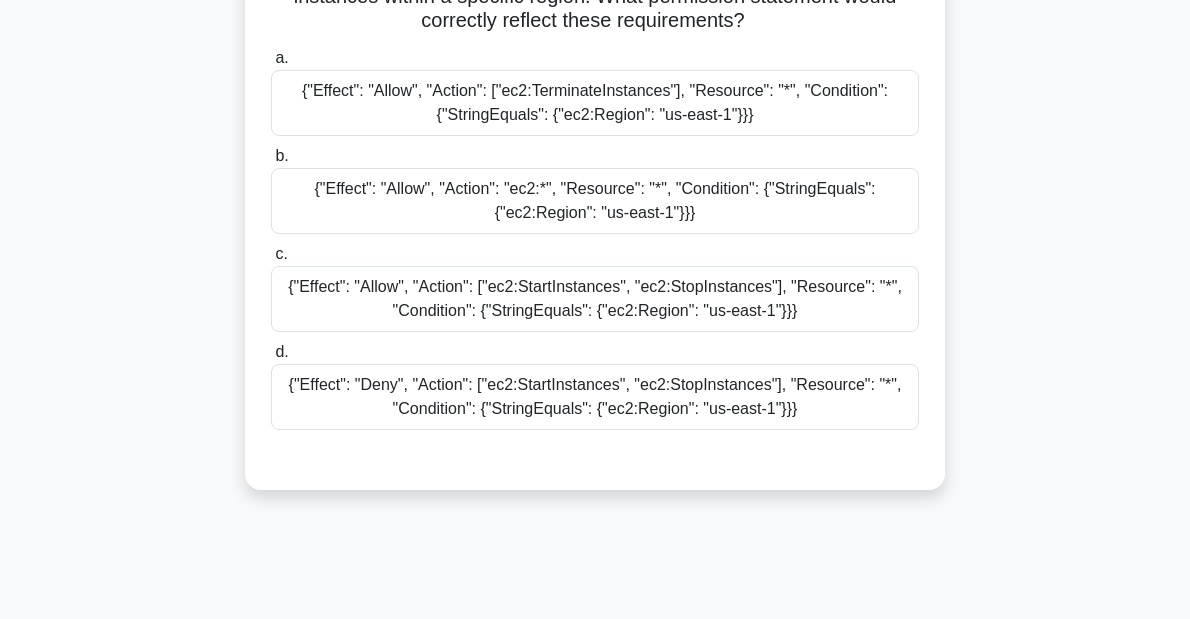 scroll, scrollTop: 240, scrollLeft: 0, axis: vertical 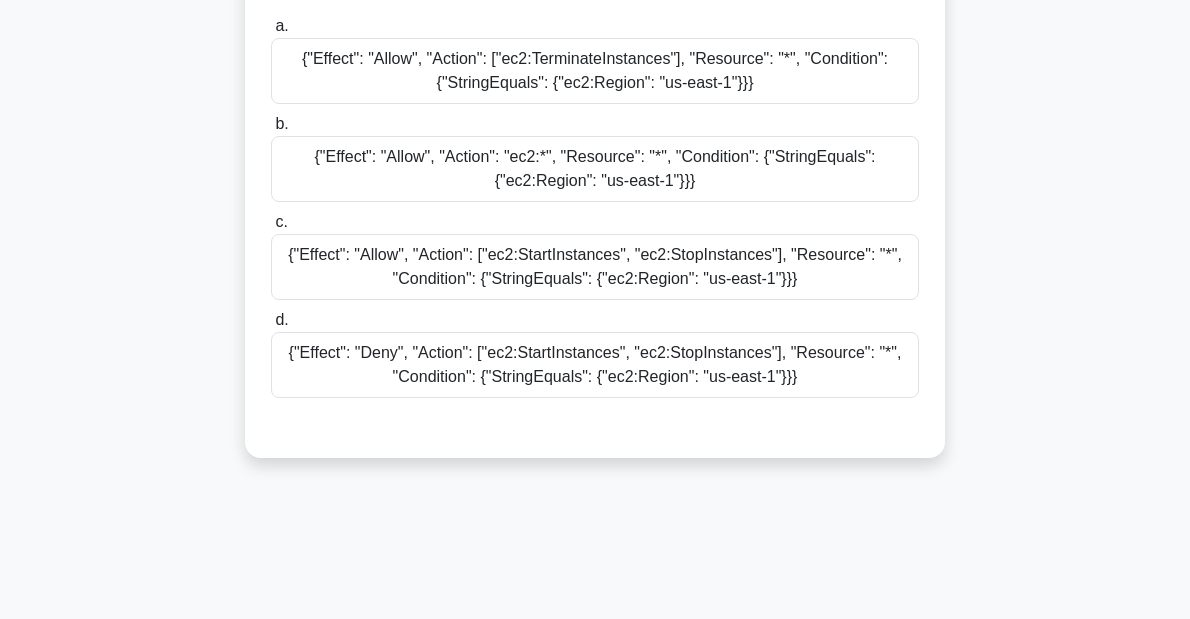 click on "{"Effect": "Allow", "Action": ["ec2:StartInstances", "ec2:StopInstances"], "Resource": "*", "Condition": {"StringEquals": {"ec2:Region": "us-east-1"}}}" at bounding box center [595, 267] 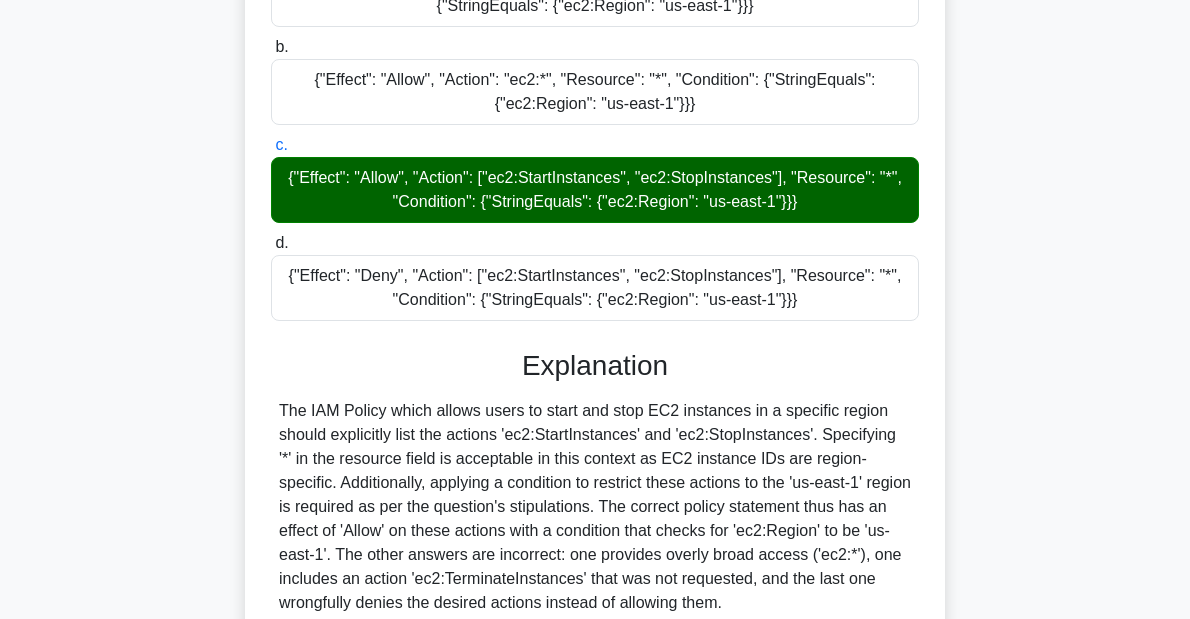 scroll, scrollTop: 492, scrollLeft: 0, axis: vertical 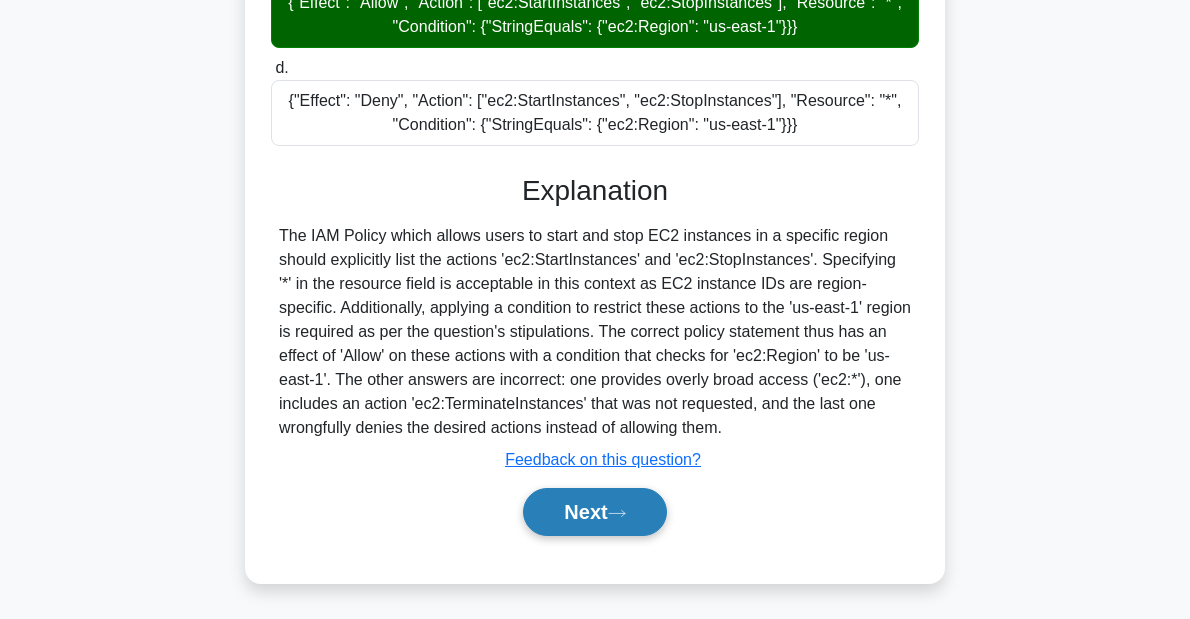 click on "Next" at bounding box center [594, 512] 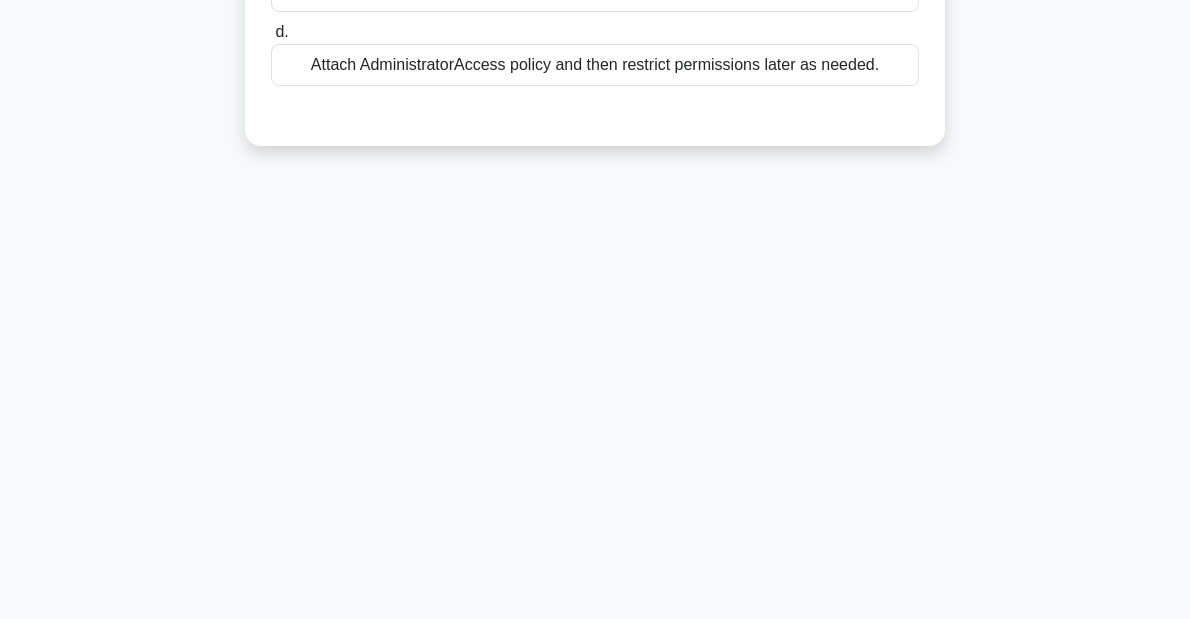 scroll, scrollTop: 0, scrollLeft: 0, axis: both 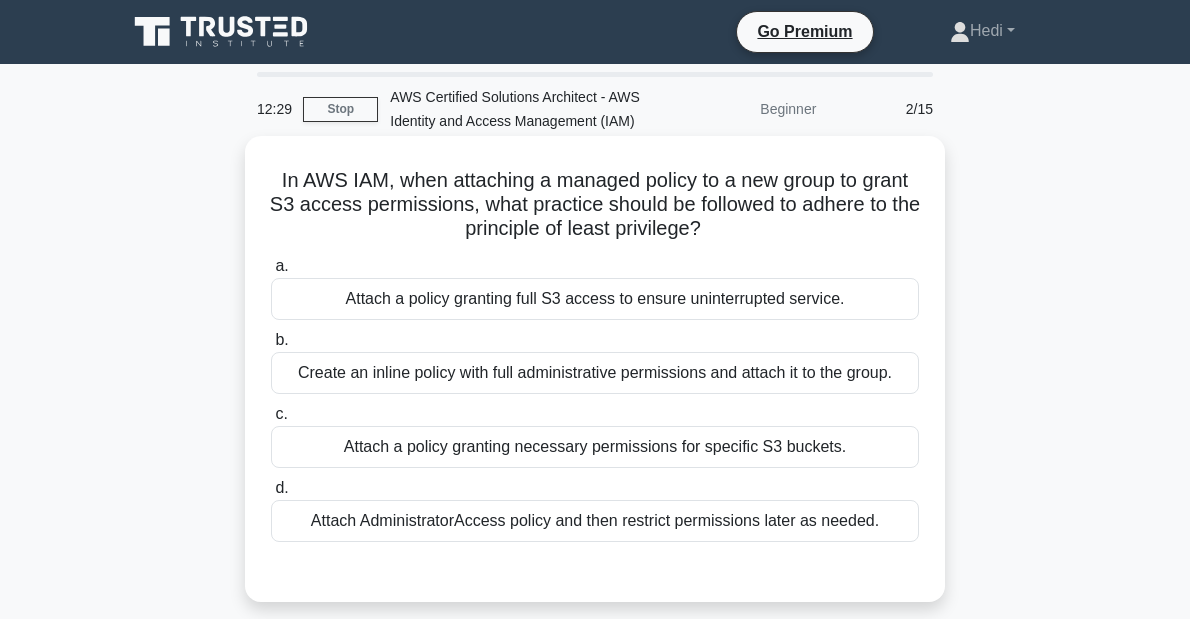 click on "Attach a policy granting necessary permissions for specific S3 buckets." at bounding box center (595, 447) 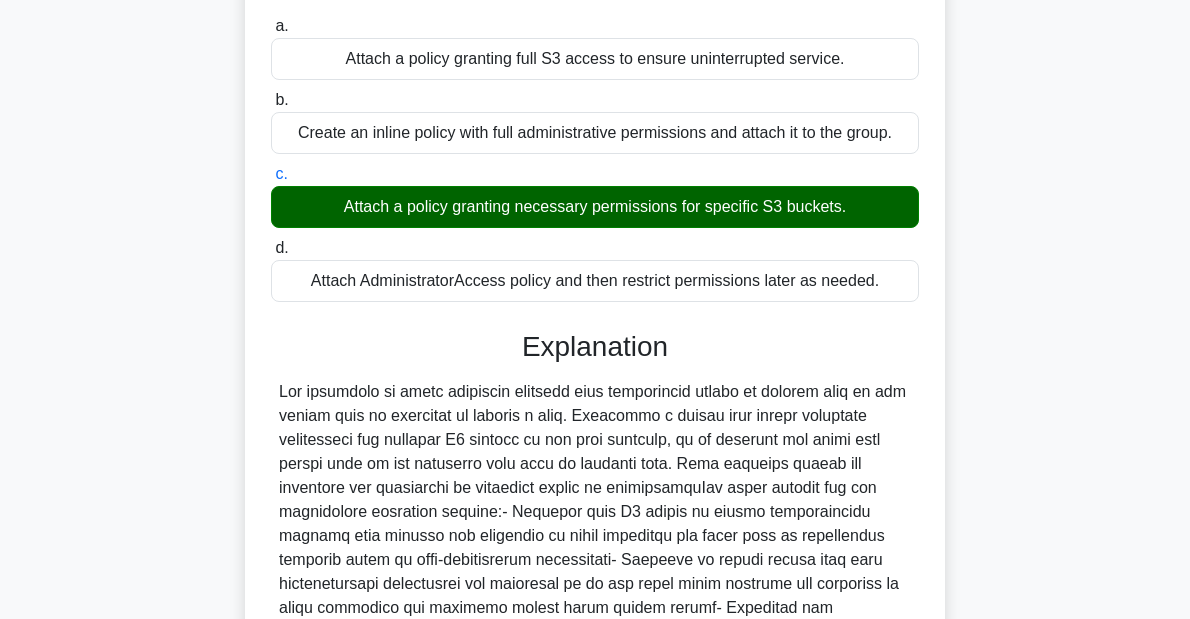 scroll, scrollTop: 468, scrollLeft: 0, axis: vertical 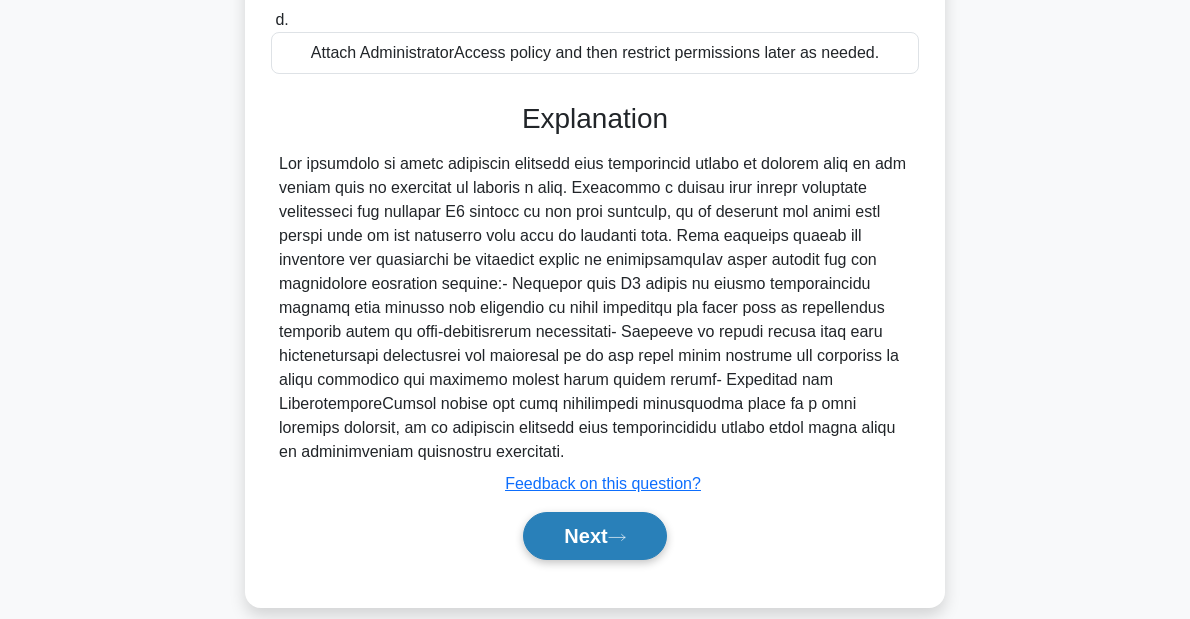 click on "Next" at bounding box center [594, 536] 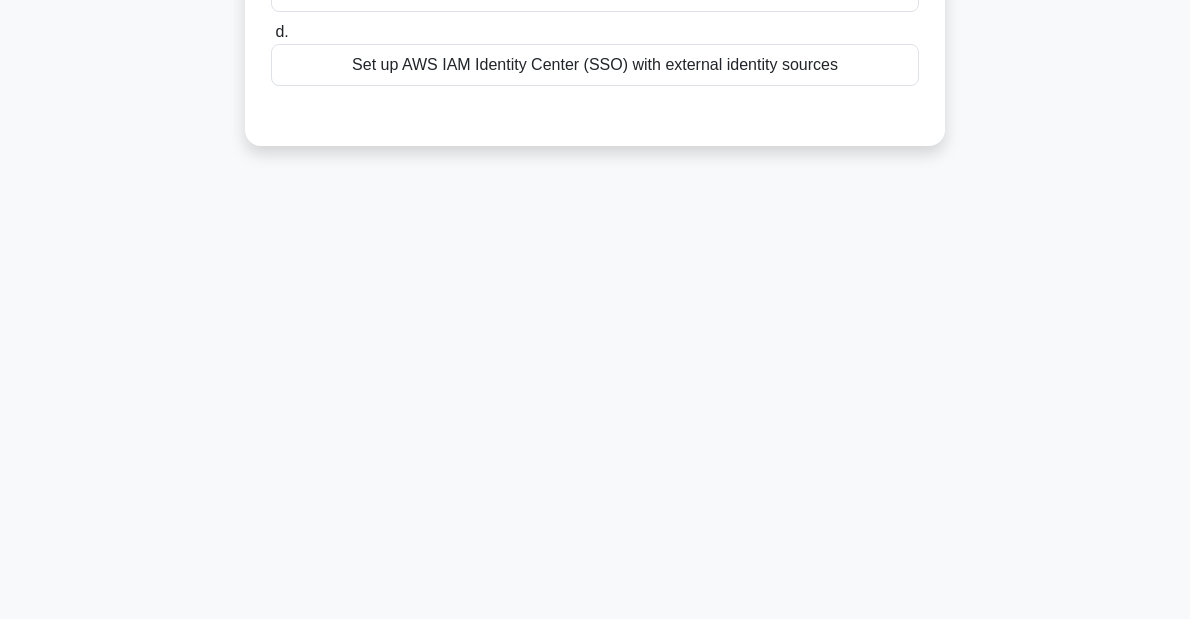scroll, scrollTop: 0, scrollLeft: 0, axis: both 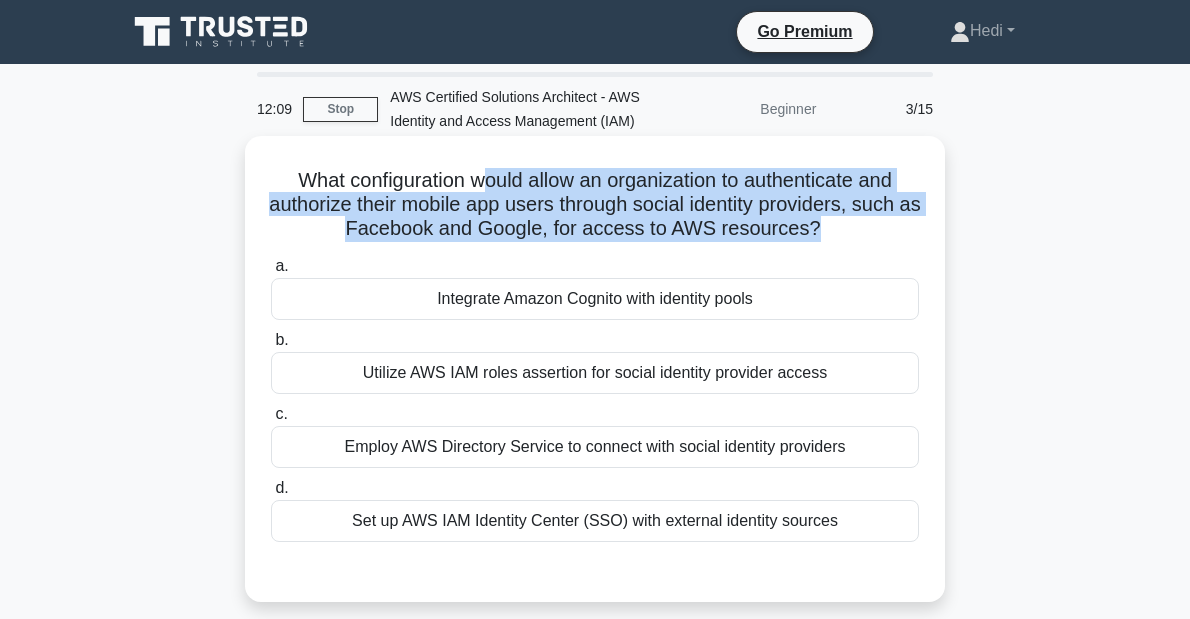 drag, startPoint x: 488, startPoint y: 181, endPoint x: 835, endPoint y: 248, distance: 353.40912 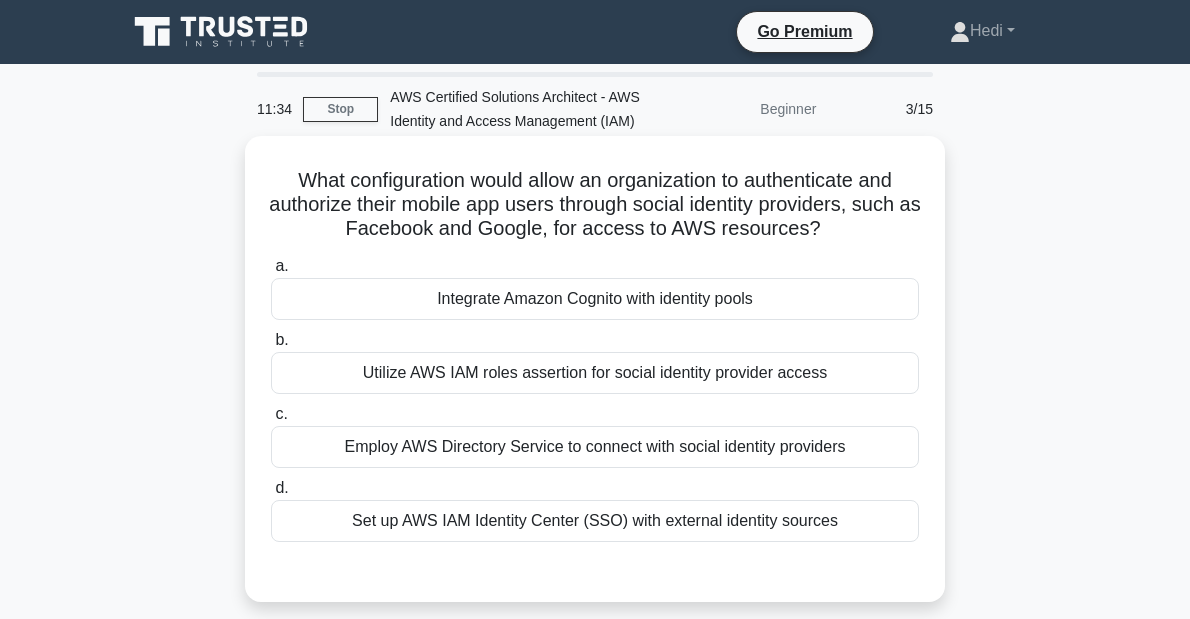 click on "Set up AWS IAM Identity Center (SSO) with external identity sources" at bounding box center [595, 521] 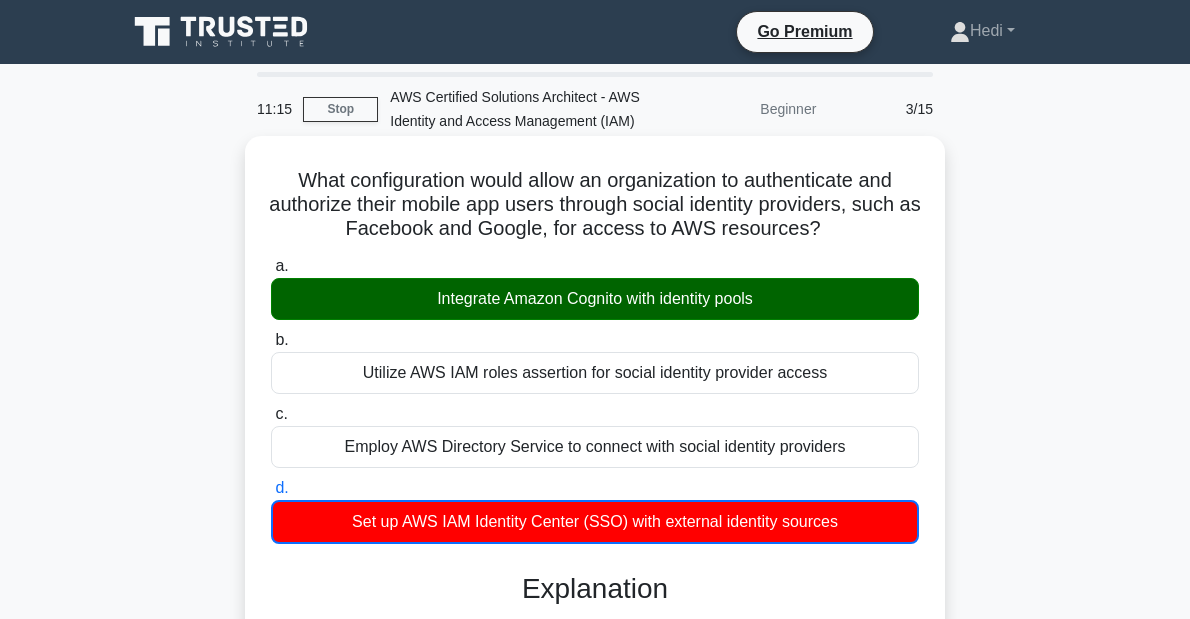 drag, startPoint x: 826, startPoint y: 236, endPoint x: 294, endPoint y: 174, distance: 535.6006 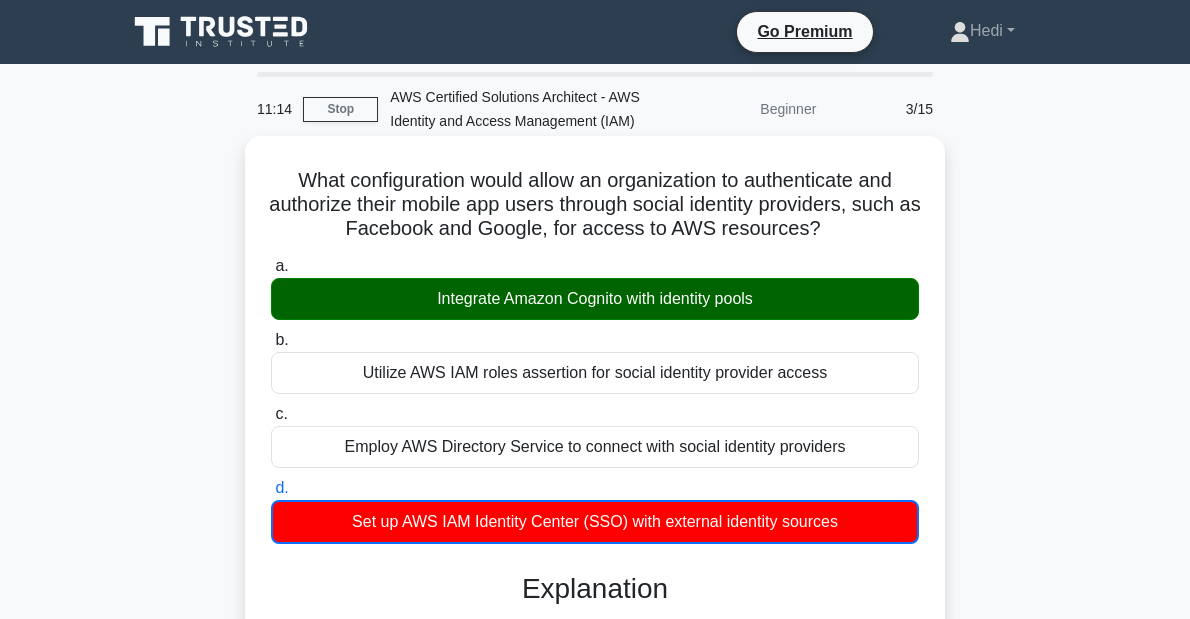 copy on "What configuration would allow an organization to authenticate and authorize their mobile app users through social identity providers, such as Facebook and Google, for access to AWS resources?" 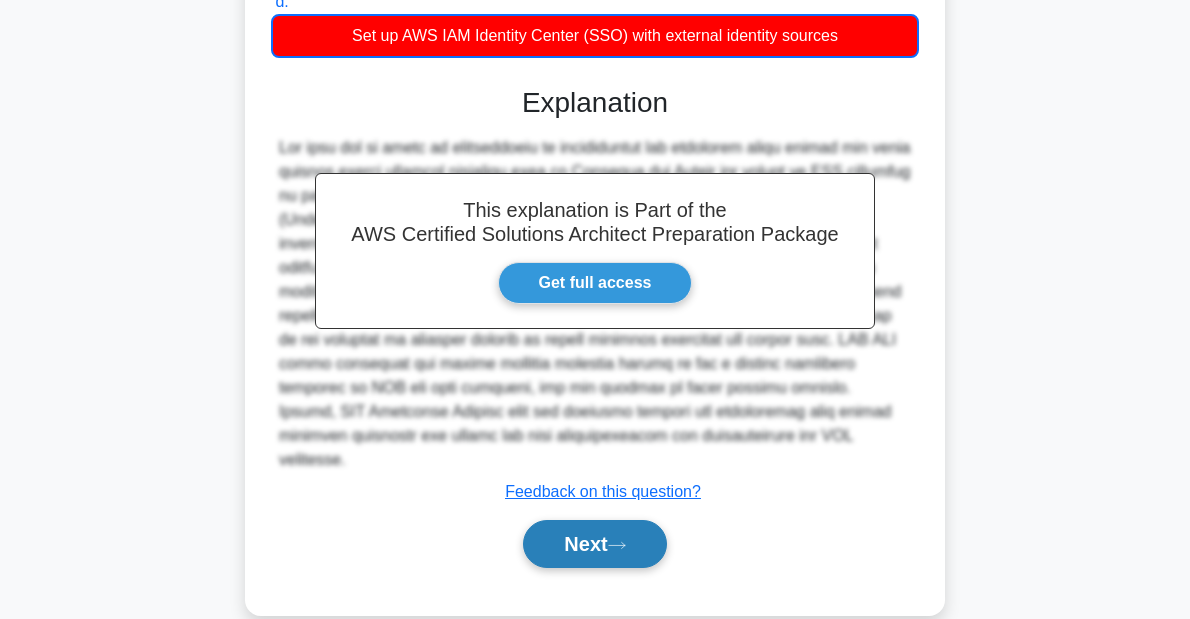 scroll, scrollTop: 494, scrollLeft: 0, axis: vertical 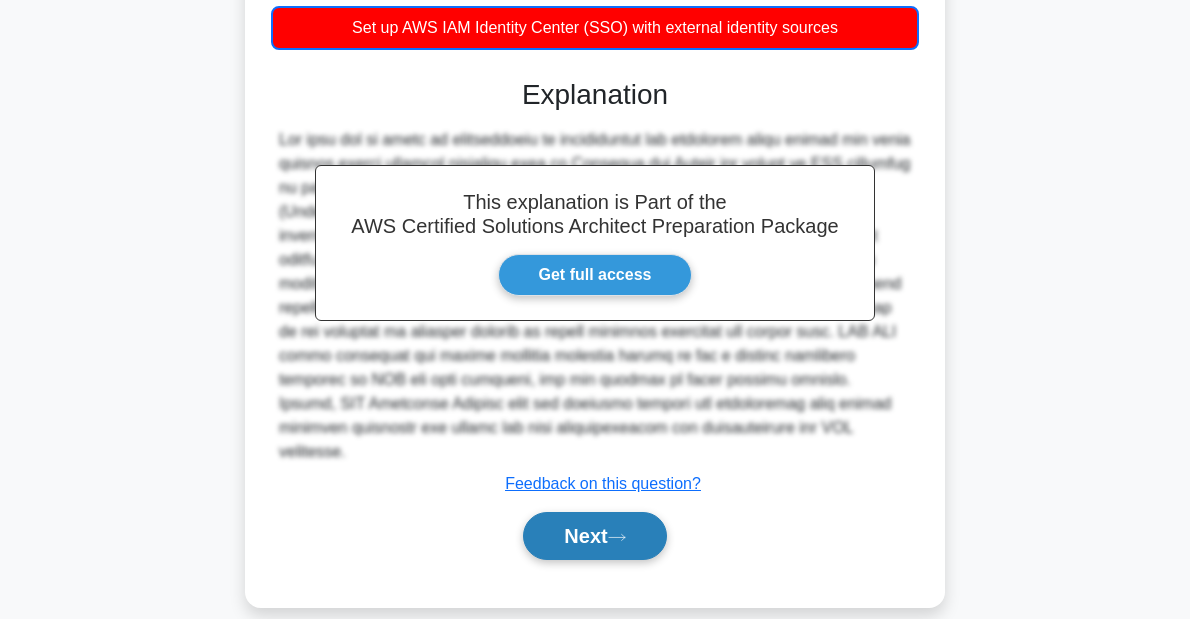 click on "Next" at bounding box center (594, 536) 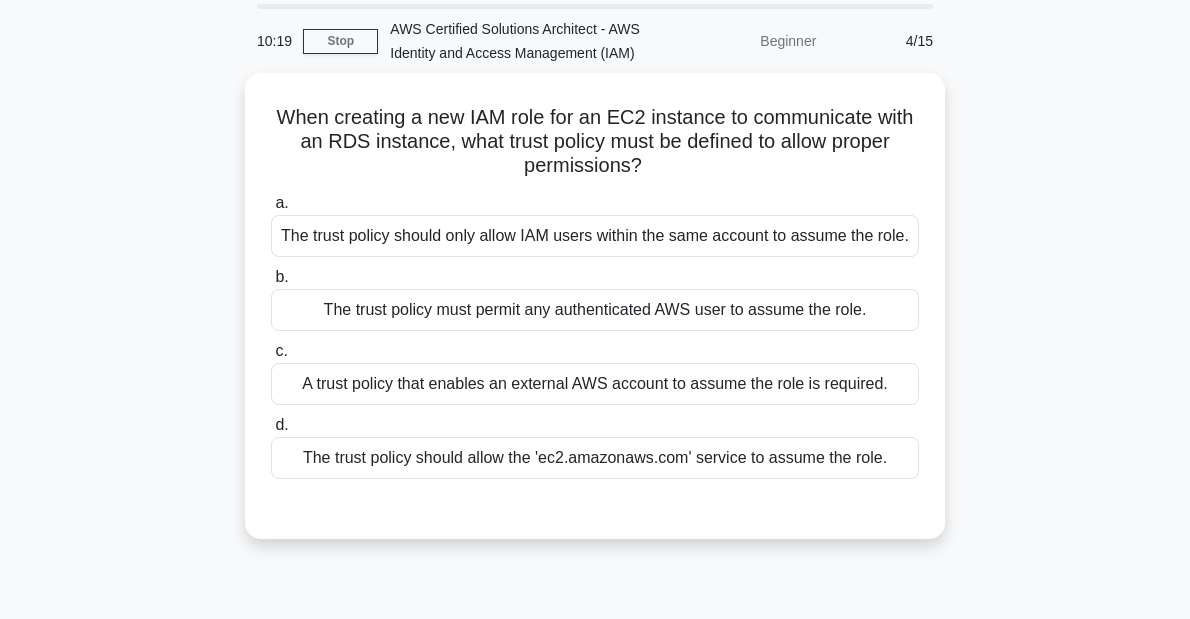 scroll, scrollTop: 62, scrollLeft: 0, axis: vertical 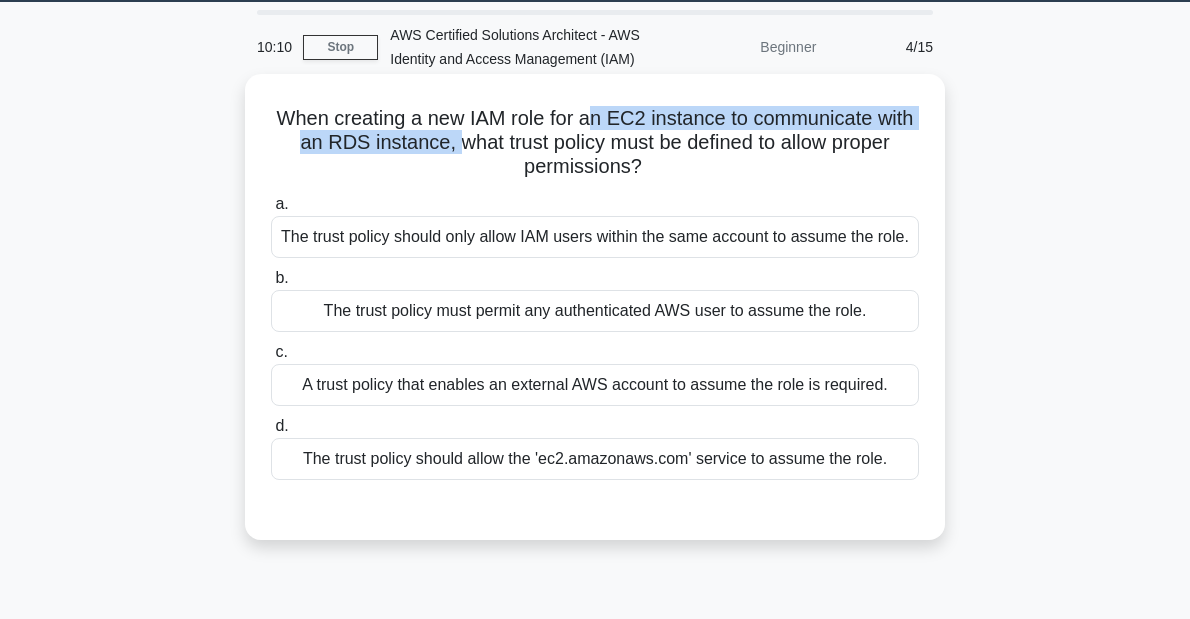 drag, startPoint x: 596, startPoint y: 110, endPoint x: 454, endPoint y: 151, distance: 147.80054 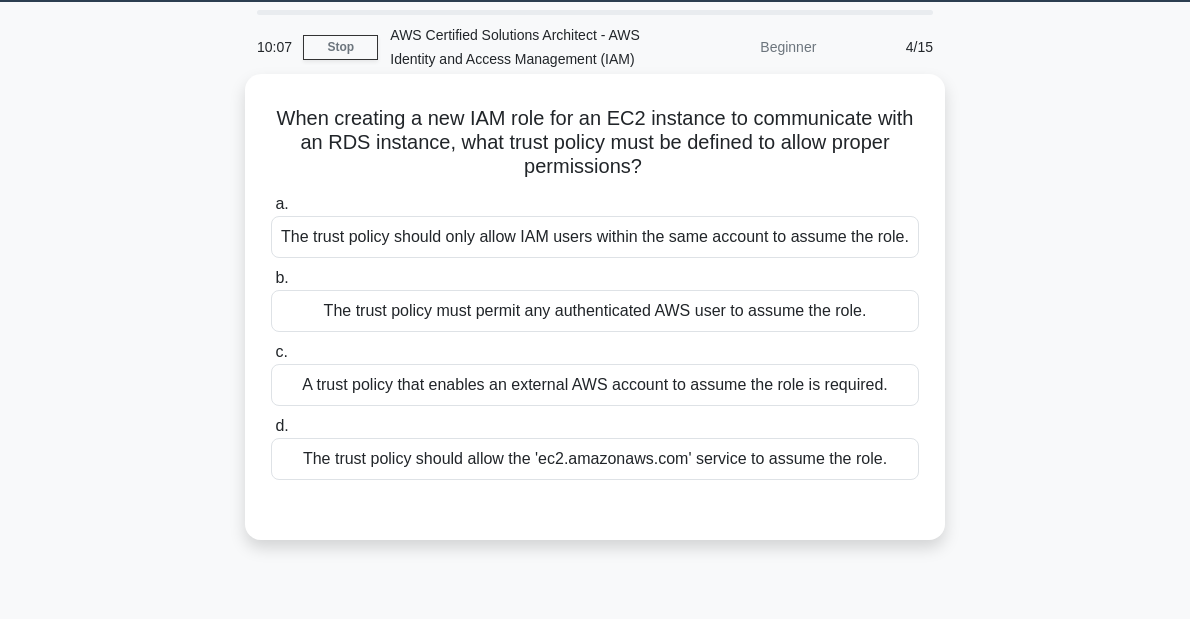 click on "When creating a new IAM role for an EC2 instance to communicate with an RDS instance, what trust policy must be defined to allow proper permissions?
.spinner_0XTQ{transform-origin:center;animation:spinner_y6GP .75s linear infinite}@keyframes spinner_y6GP{100%{transform:rotate(360deg)}}" at bounding box center (595, 143) 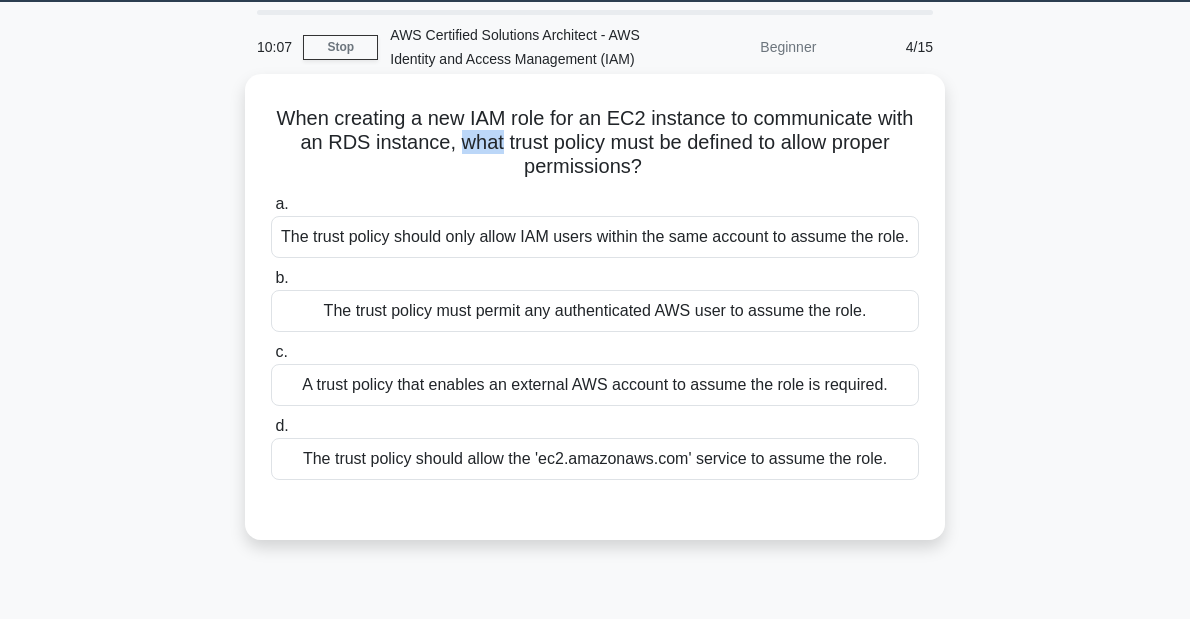 click on "When creating a new IAM role for an EC2 instance to communicate with an RDS instance, what trust policy must be defined to allow proper permissions?
.spinner_0XTQ{transform-origin:center;animation:spinner_y6GP .75s linear infinite}@keyframes spinner_y6GP{100%{transform:rotate(360deg)}}" at bounding box center (595, 143) 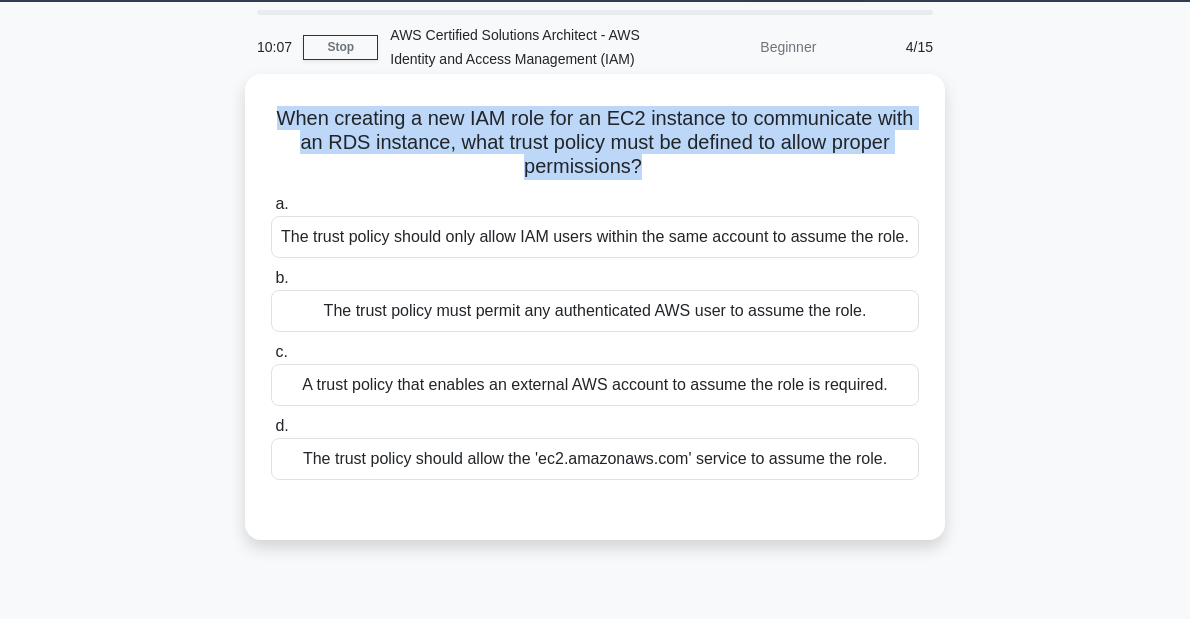 click on "When creating a new IAM role for an EC2 instance to communicate with an RDS instance, what trust policy must be defined to allow proper permissions?
.spinner_0XTQ{transform-origin:center;animation:spinner_y6GP .75s linear infinite}@keyframes spinner_y6GP{100%{transform:rotate(360deg)}}" at bounding box center [595, 143] 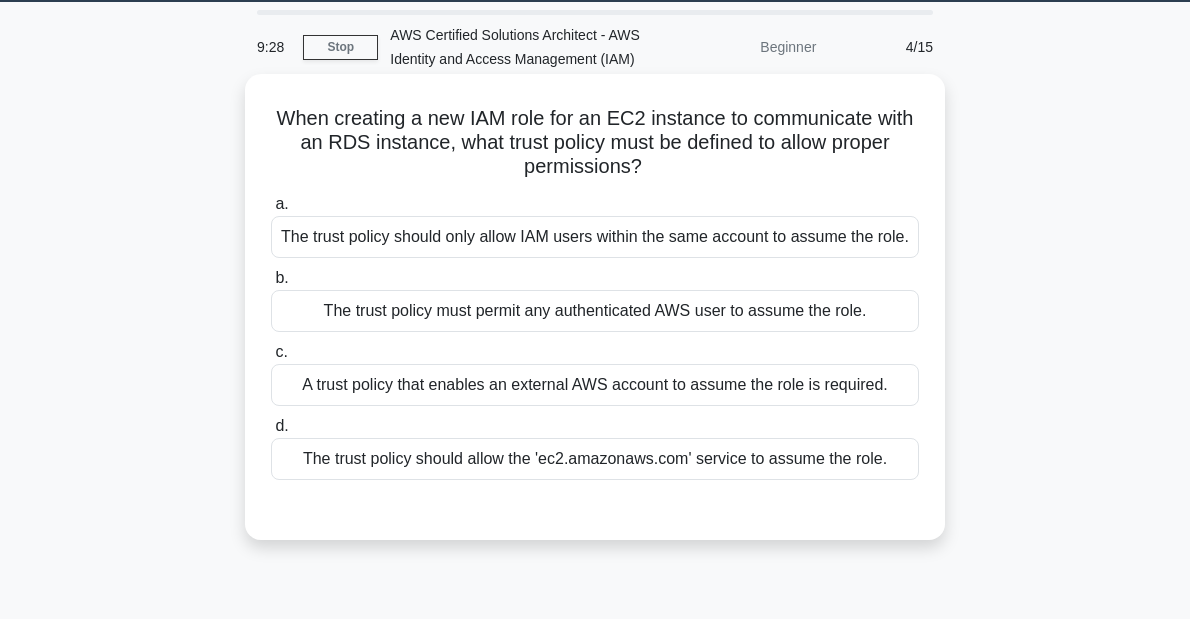 click on "The trust policy should allow the 'ec2.amazonaws.com' service to assume the role." at bounding box center (595, 459) 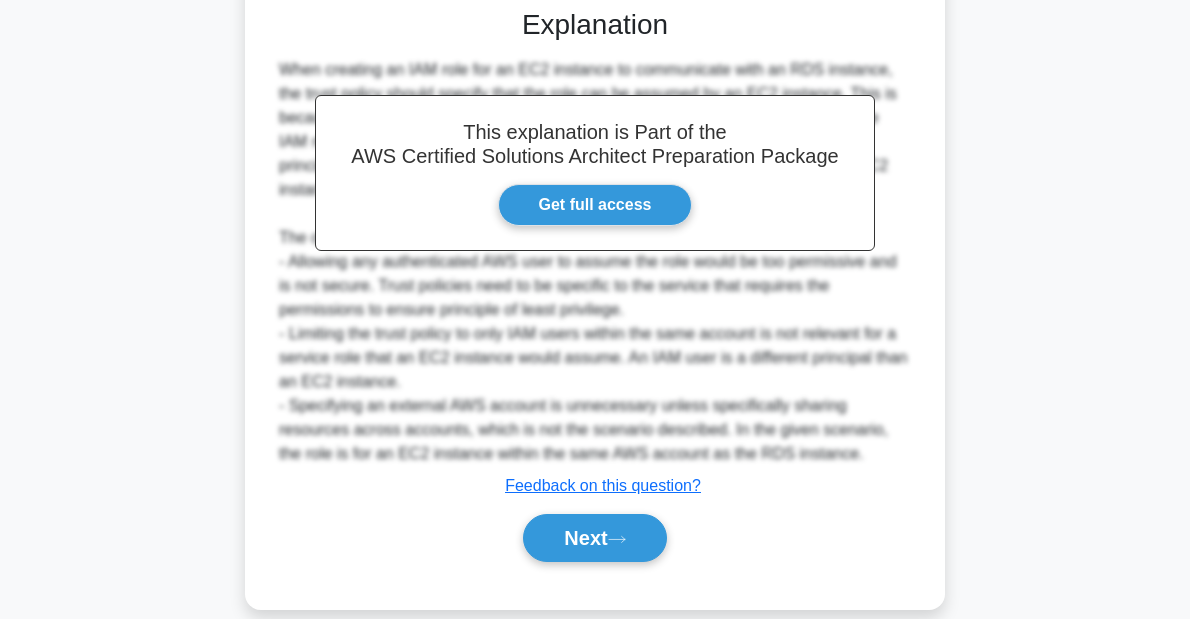 scroll, scrollTop: 564, scrollLeft: 0, axis: vertical 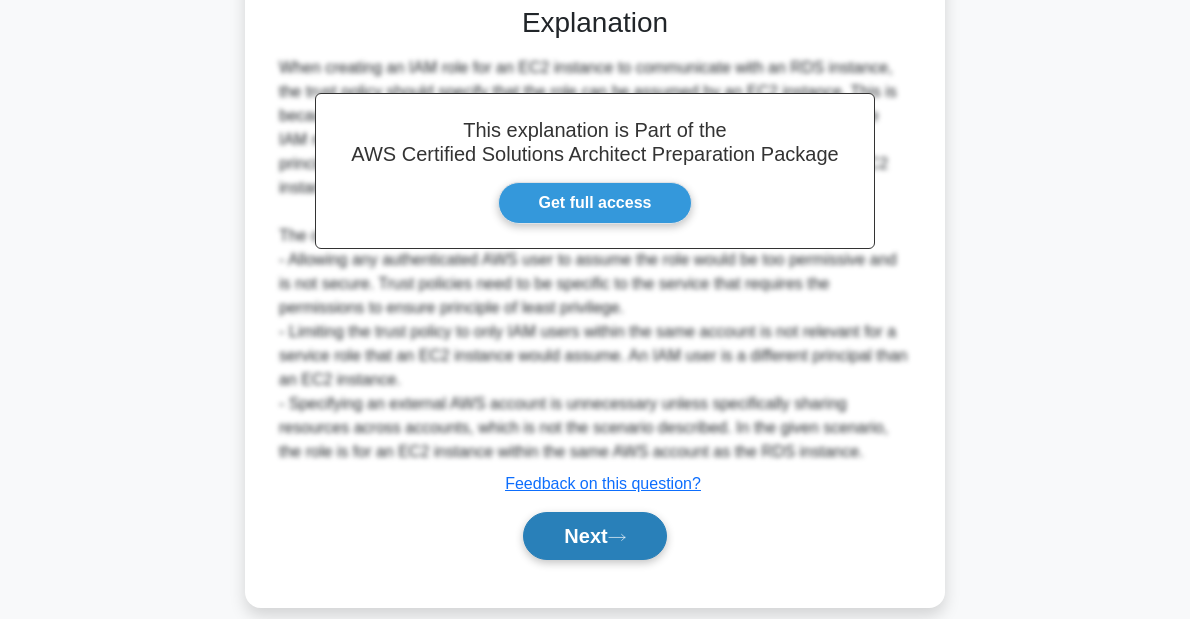 click on "Next" at bounding box center (594, 536) 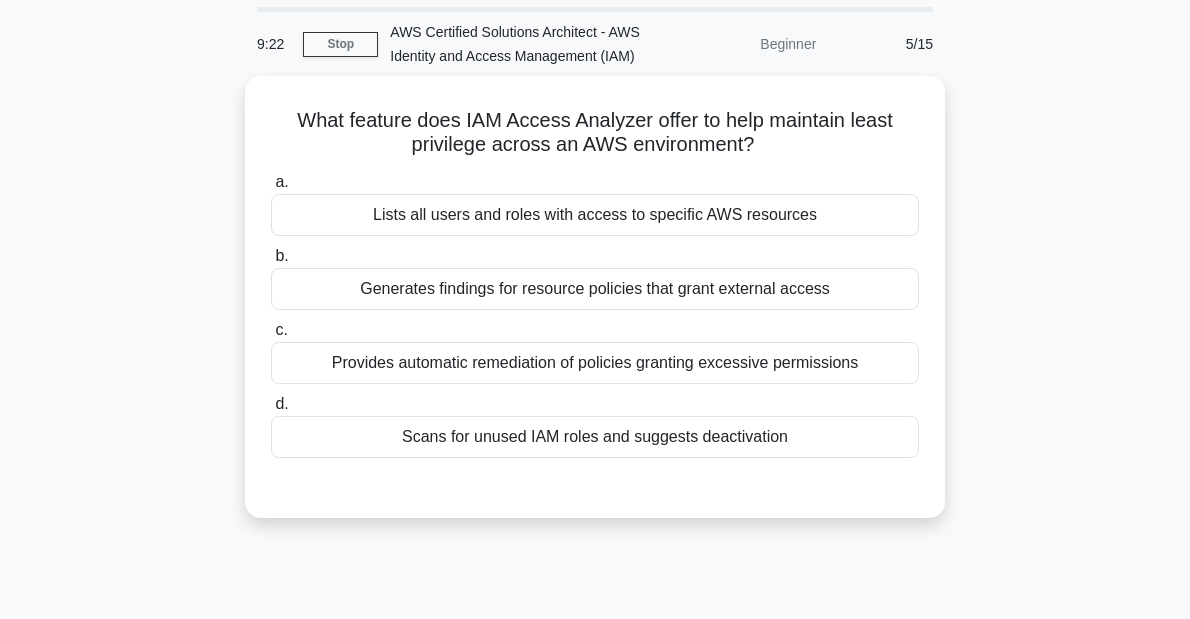scroll, scrollTop: 62, scrollLeft: 0, axis: vertical 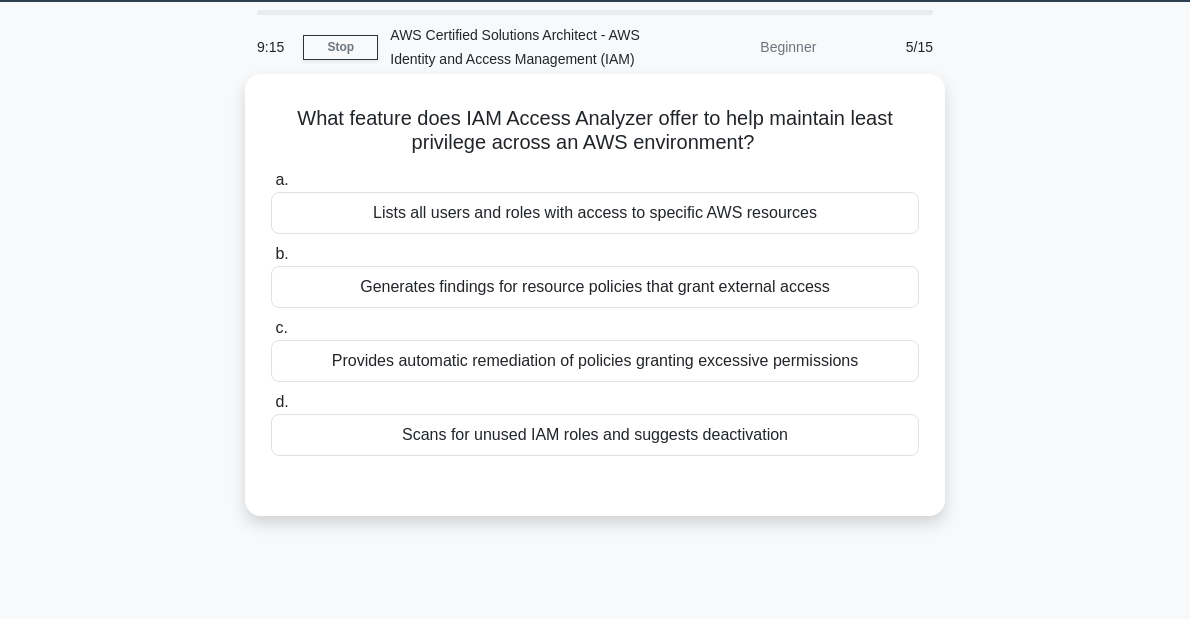 click on "What feature does IAM Access Analyzer offer to help maintain least privilege across an AWS environment?
.spinner_0XTQ{transform-origin:center;animation:spinner_y6GP .75s linear infinite}@keyframes spinner_y6GP{100%{transform:rotate(360deg)}}" at bounding box center [595, 131] 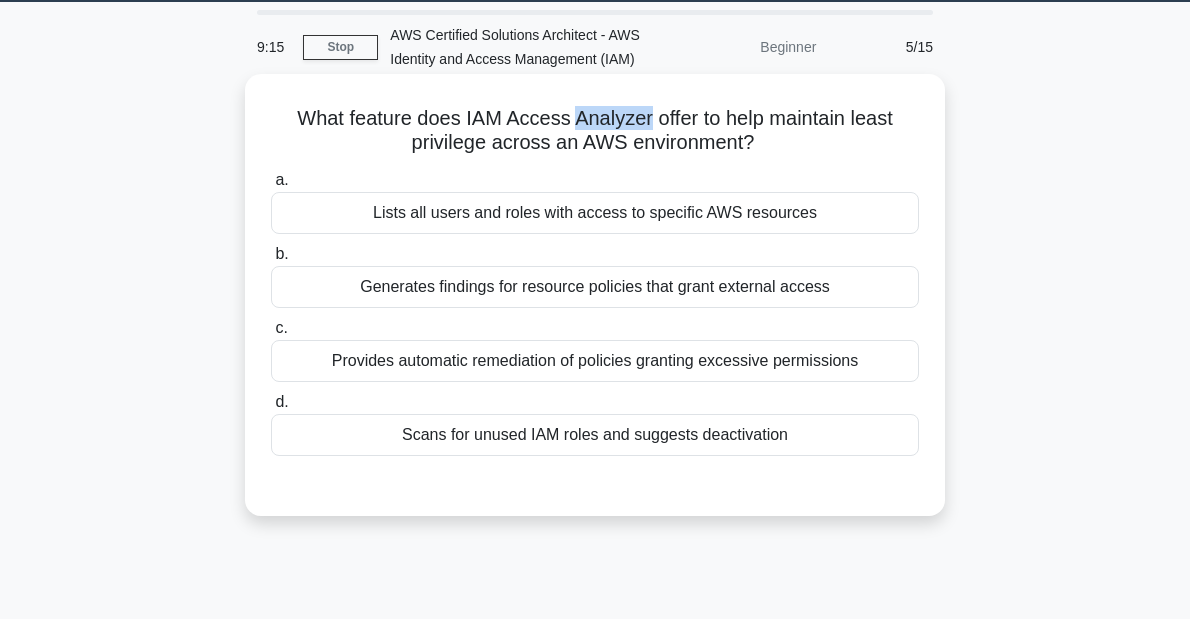 click on "What feature does IAM Access Analyzer offer to help maintain least privilege across an AWS environment?
.spinner_0XTQ{transform-origin:center;animation:spinner_y6GP .75s linear infinite}@keyframes spinner_y6GP{100%{transform:rotate(360deg)}}" at bounding box center (595, 131) 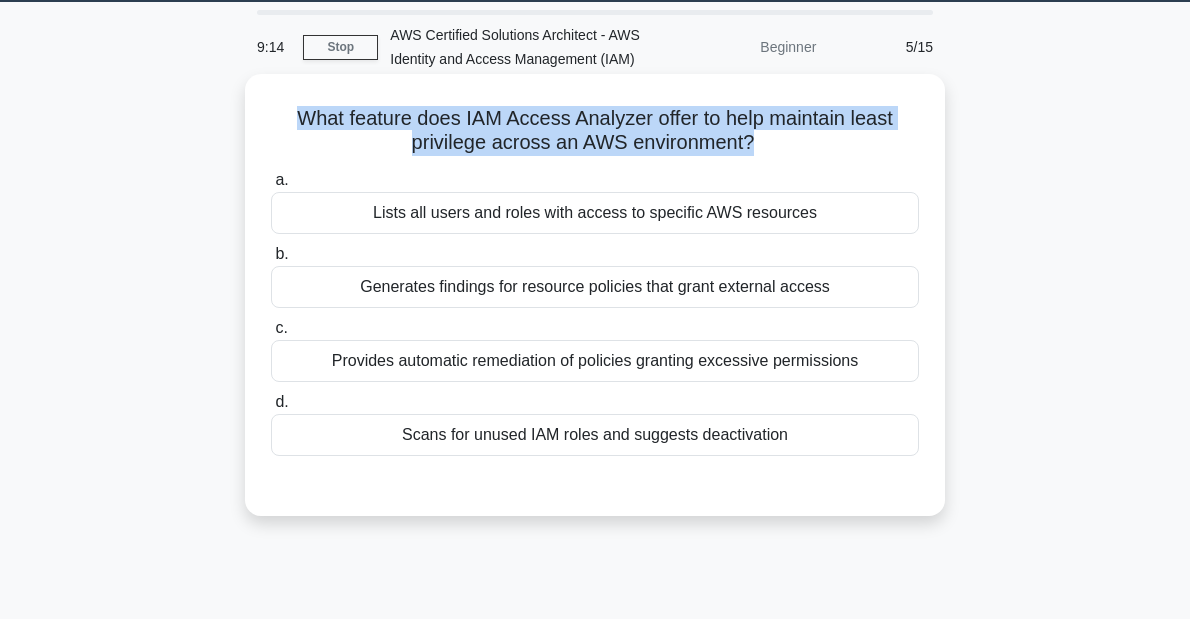 click on "What feature does IAM Access Analyzer offer to help maintain least privilege across an AWS environment?
.spinner_0XTQ{transform-origin:center;animation:spinner_y6GP .75s linear infinite}@keyframes spinner_y6GP{100%{transform:rotate(360deg)}}" at bounding box center [595, 131] 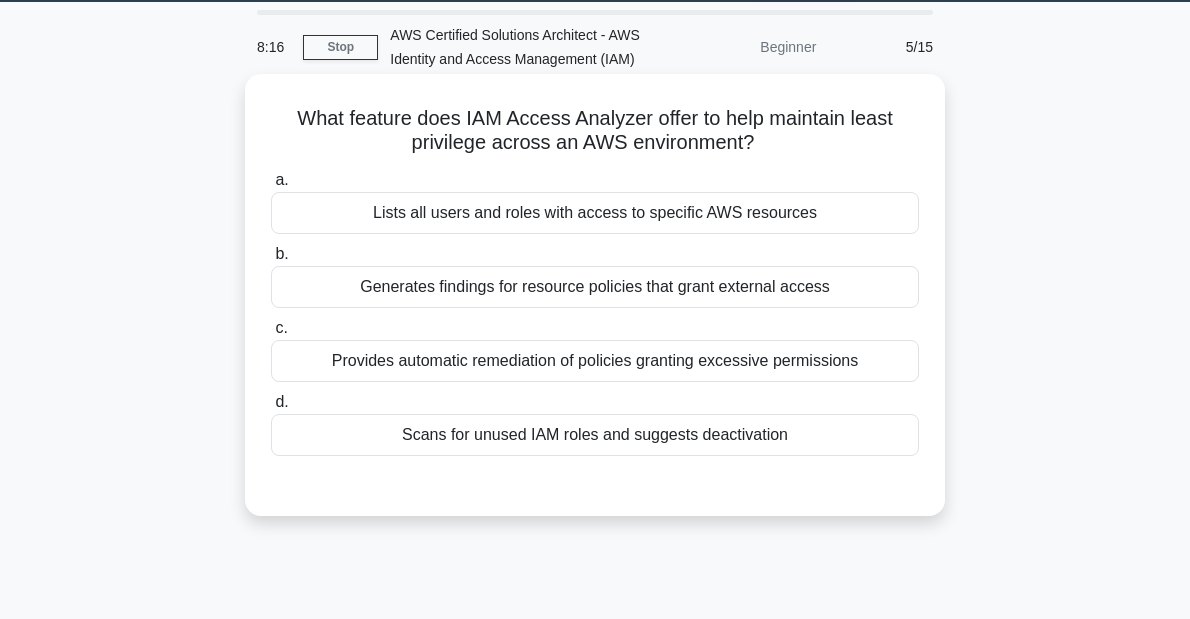 click on "Provides automatic remediation of policies granting excessive permissions" at bounding box center (595, 361) 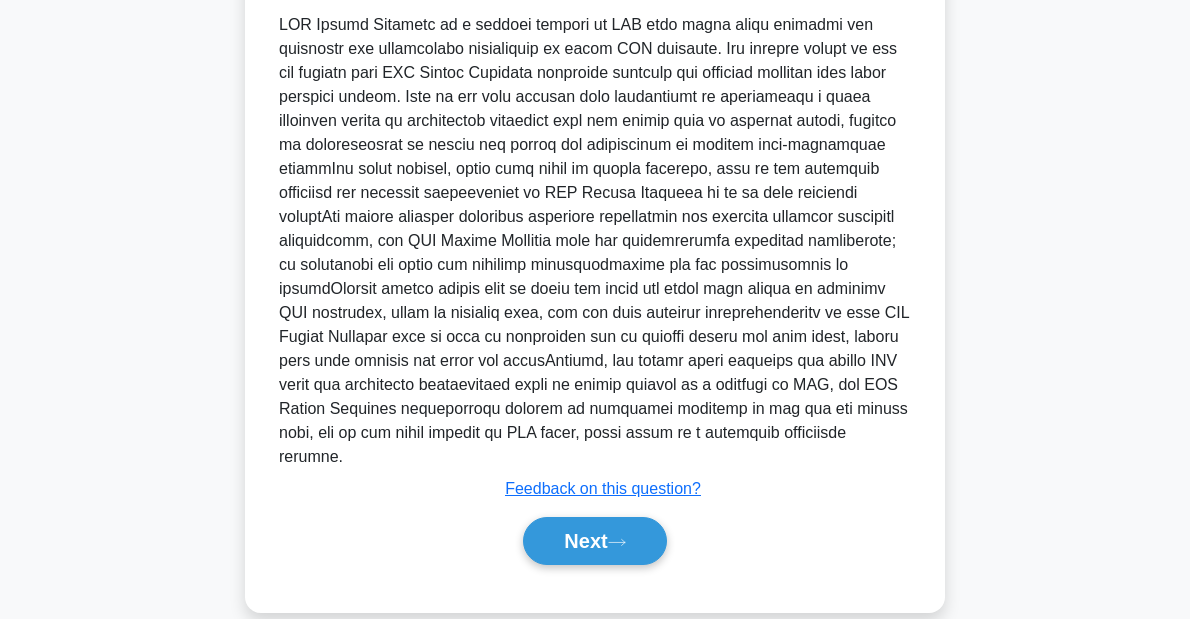 scroll, scrollTop: 590, scrollLeft: 0, axis: vertical 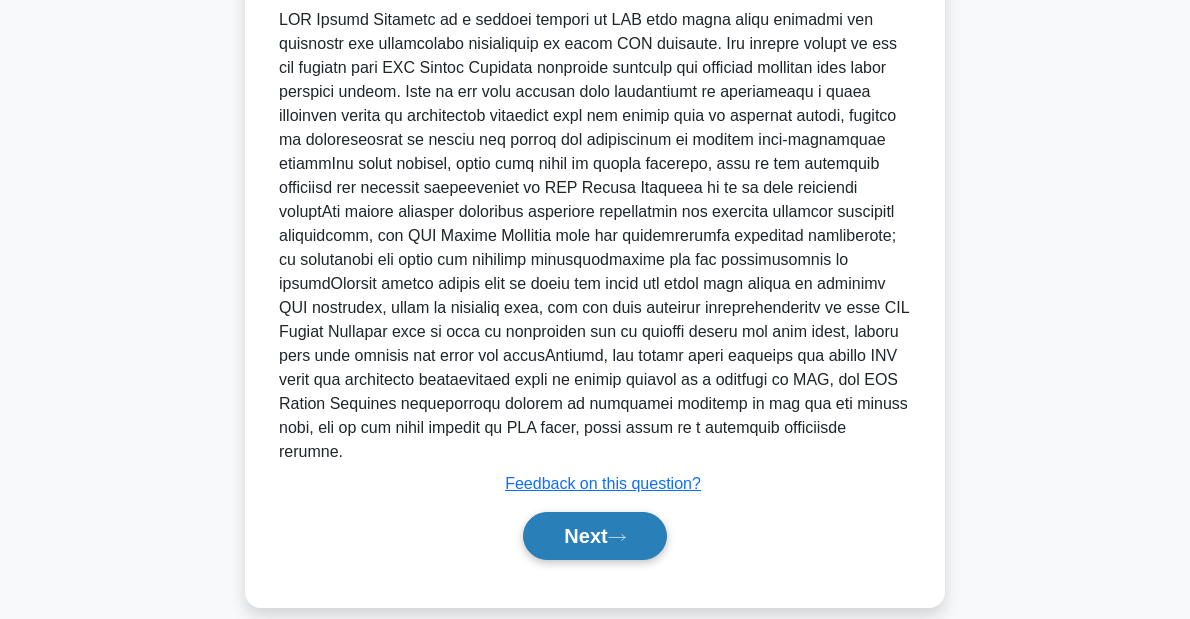click on "Next" at bounding box center (594, 536) 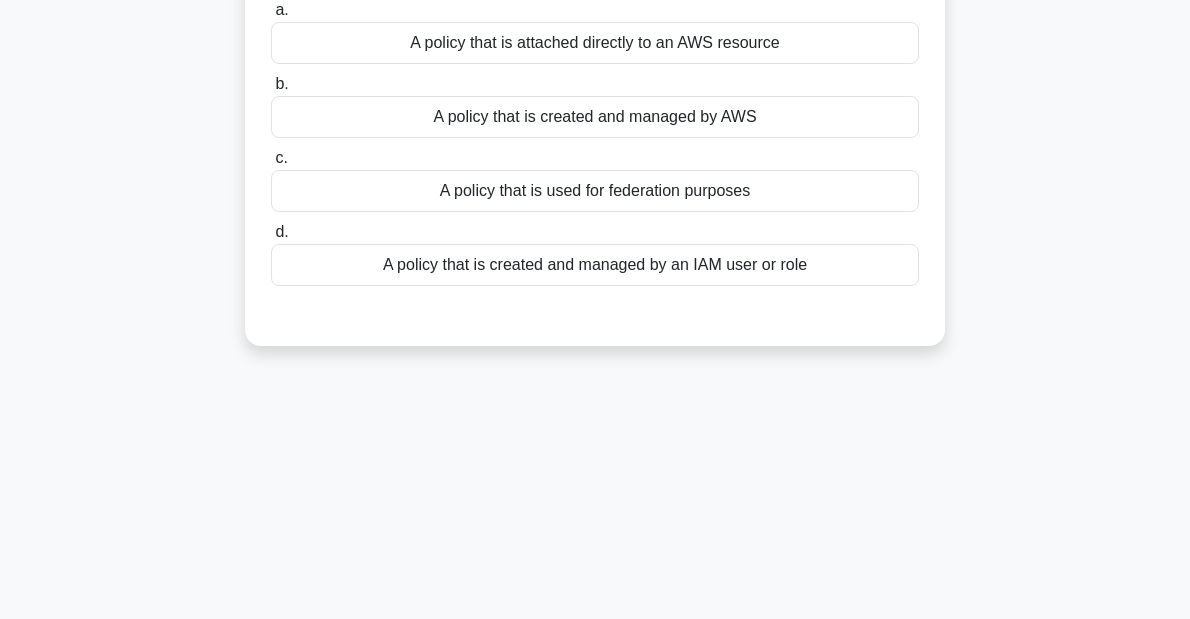 scroll, scrollTop: 0, scrollLeft: 0, axis: both 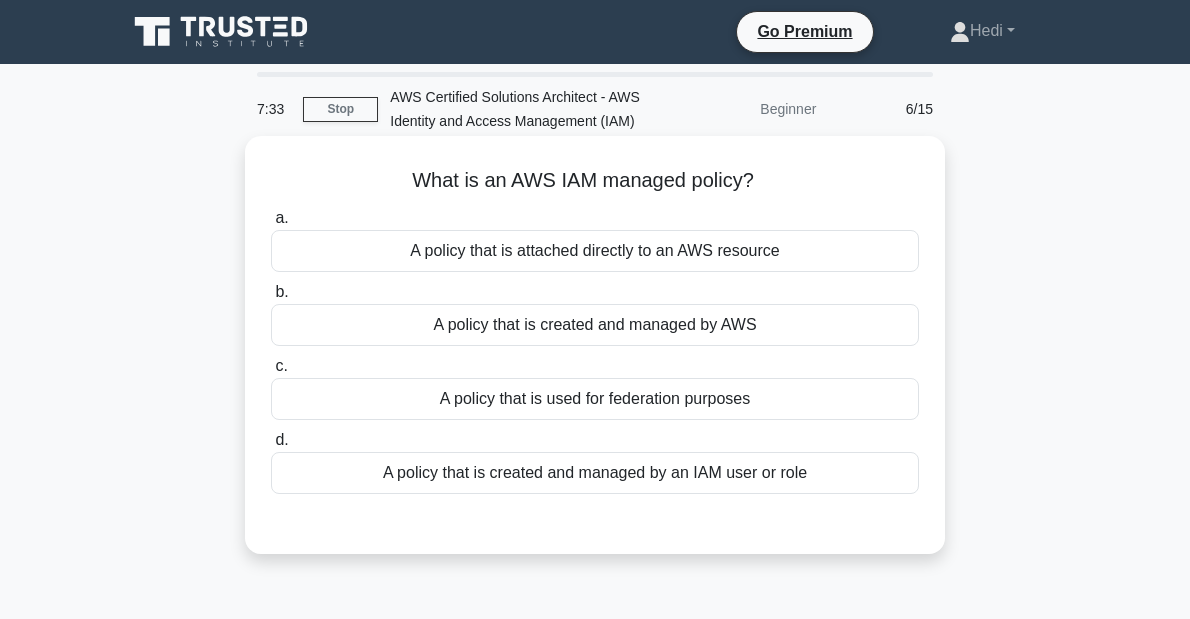 click on "A policy that is created and managed by AWS" at bounding box center (595, 325) 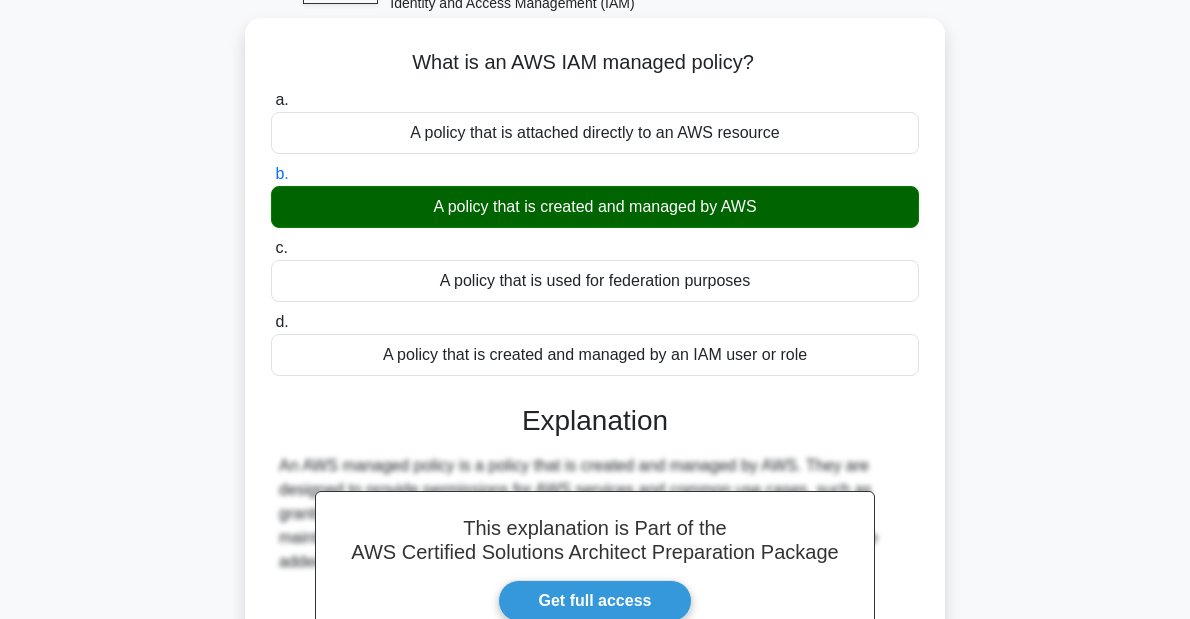 scroll, scrollTop: 400, scrollLeft: 0, axis: vertical 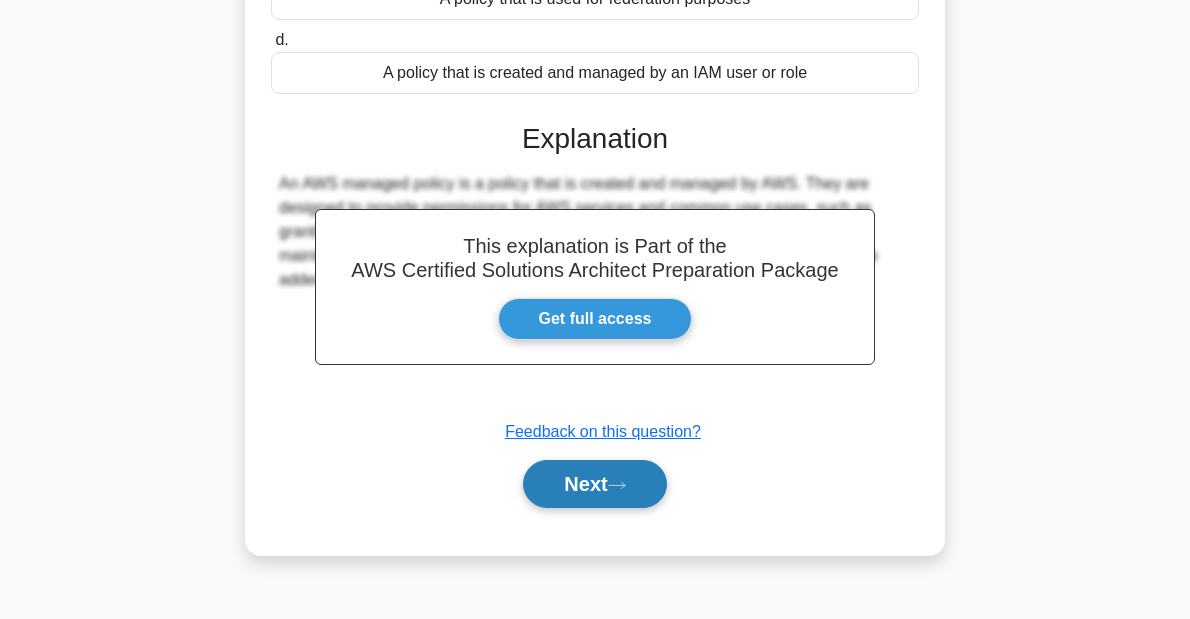 click on "Next" at bounding box center [594, 484] 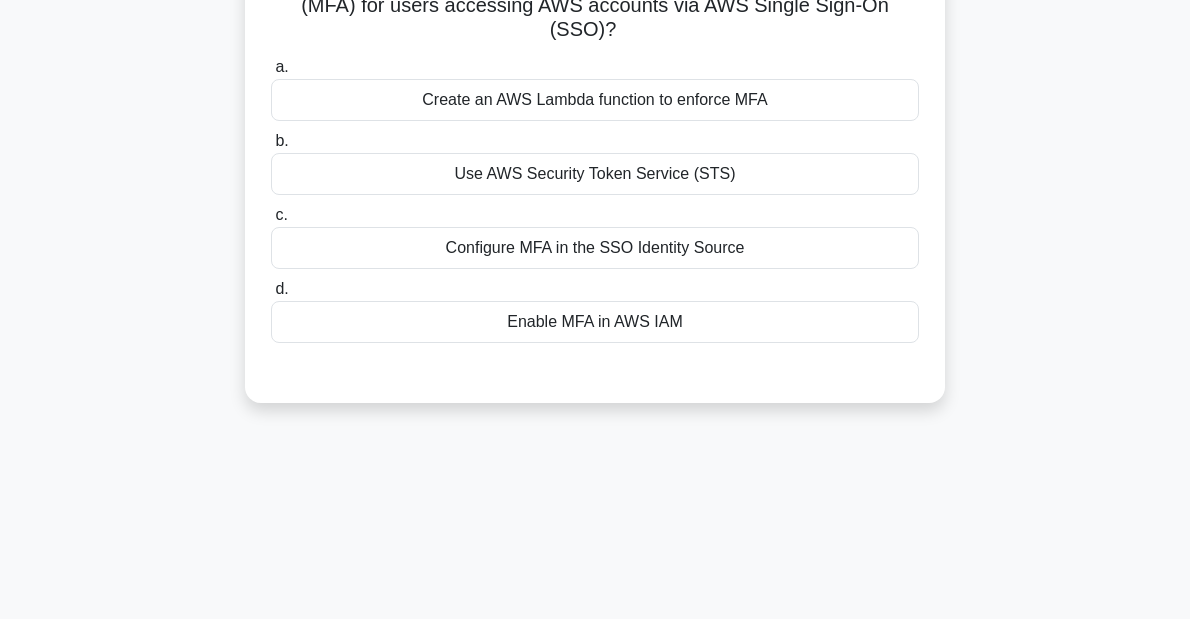 scroll, scrollTop: 0, scrollLeft: 0, axis: both 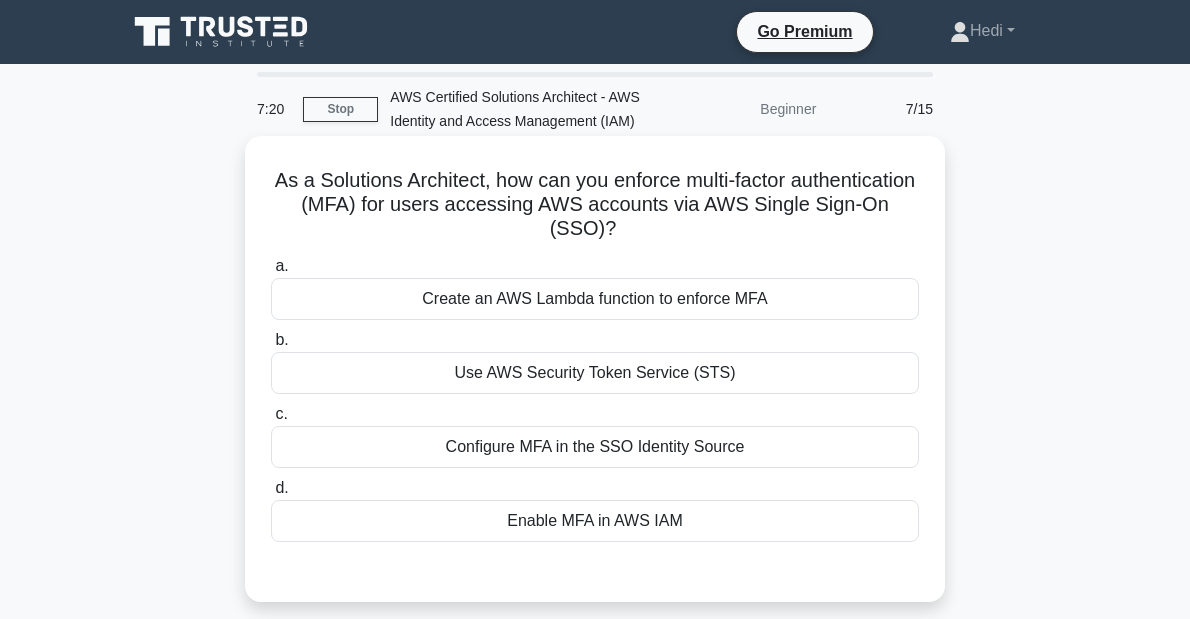 drag, startPoint x: 373, startPoint y: 183, endPoint x: 688, endPoint y: 230, distance: 318.48706 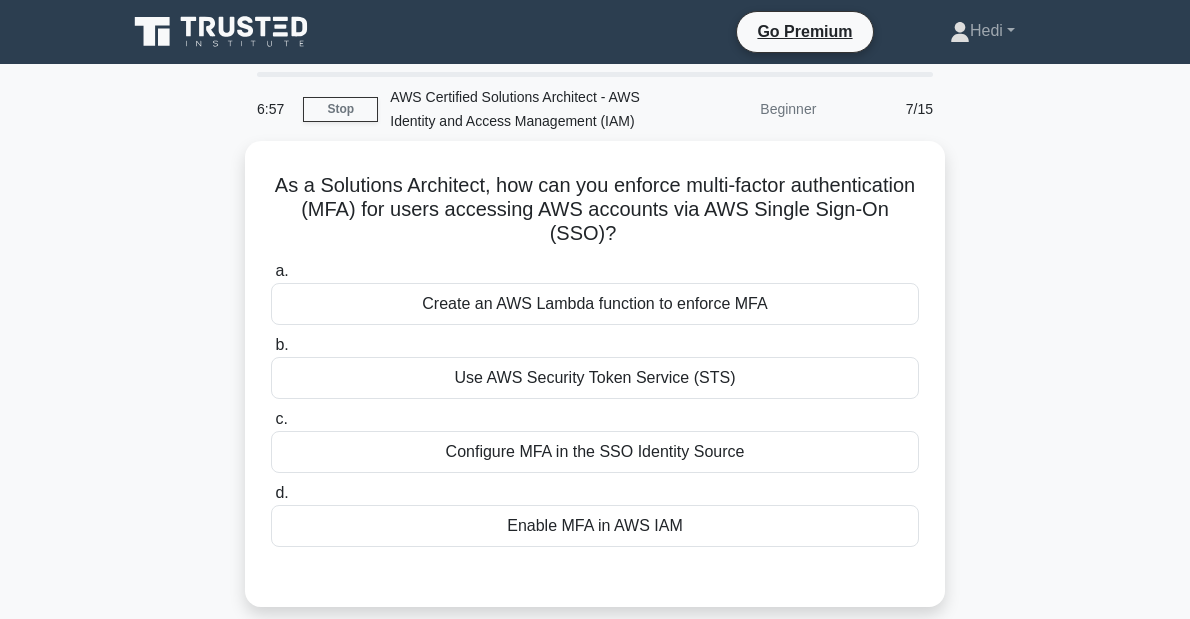 click on "As a Solutions Architect, how can you enforce multi-factor authentication (MFA) for users accessing AWS accounts via AWS Single Sign-On (SSO)?
.spinner_0XTQ{transform-origin:center;animation:spinner_y6GP .75s linear infinite}@keyframes spinner_y6GP{100%{transform:rotate(360deg)}}
a.
Create an AWS Lambda function to enforce MFA
b. c. d." at bounding box center [595, 386] 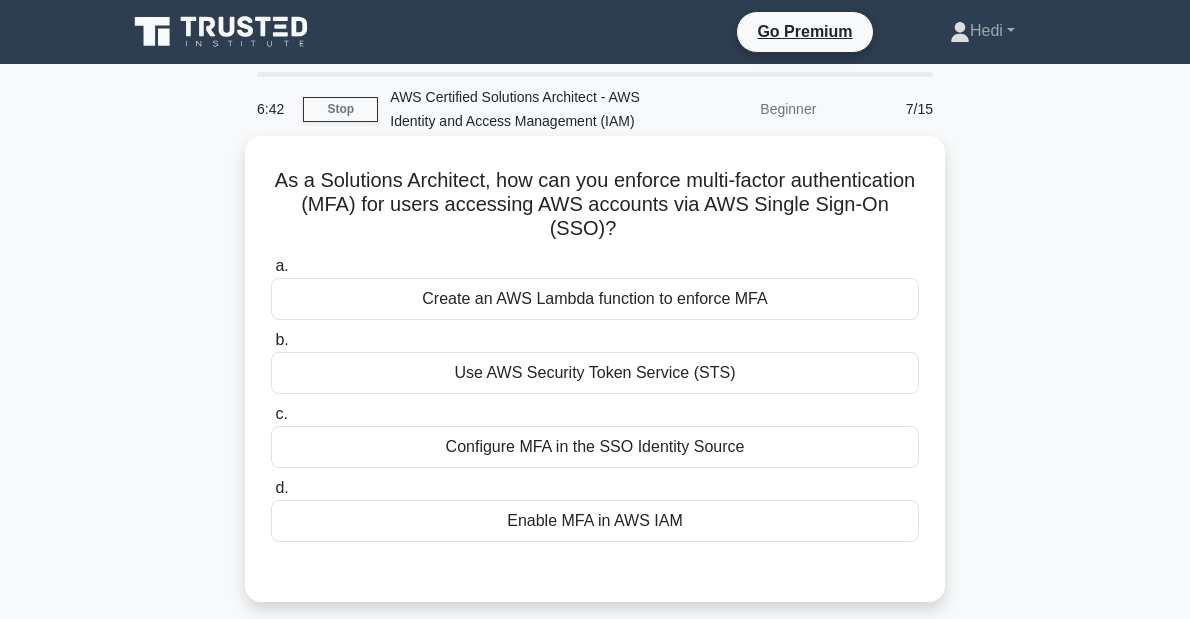 click on "Configure MFA in the SSO Identity Source" at bounding box center [595, 447] 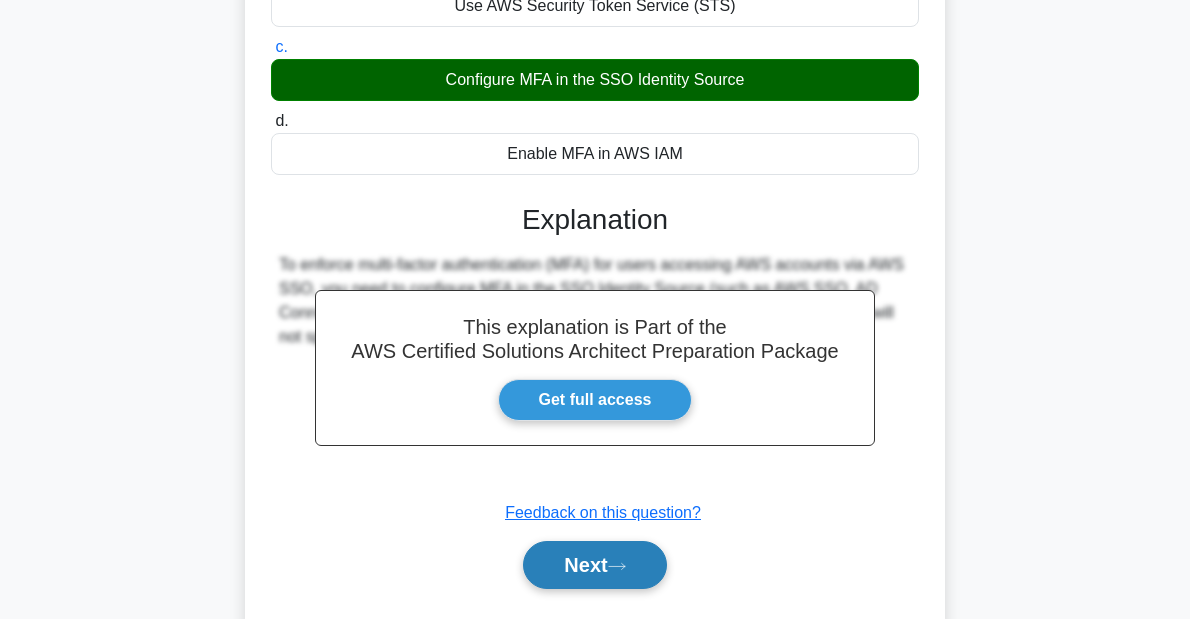 scroll, scrollTop: 462, scrollLeft: 0, axis: vertical 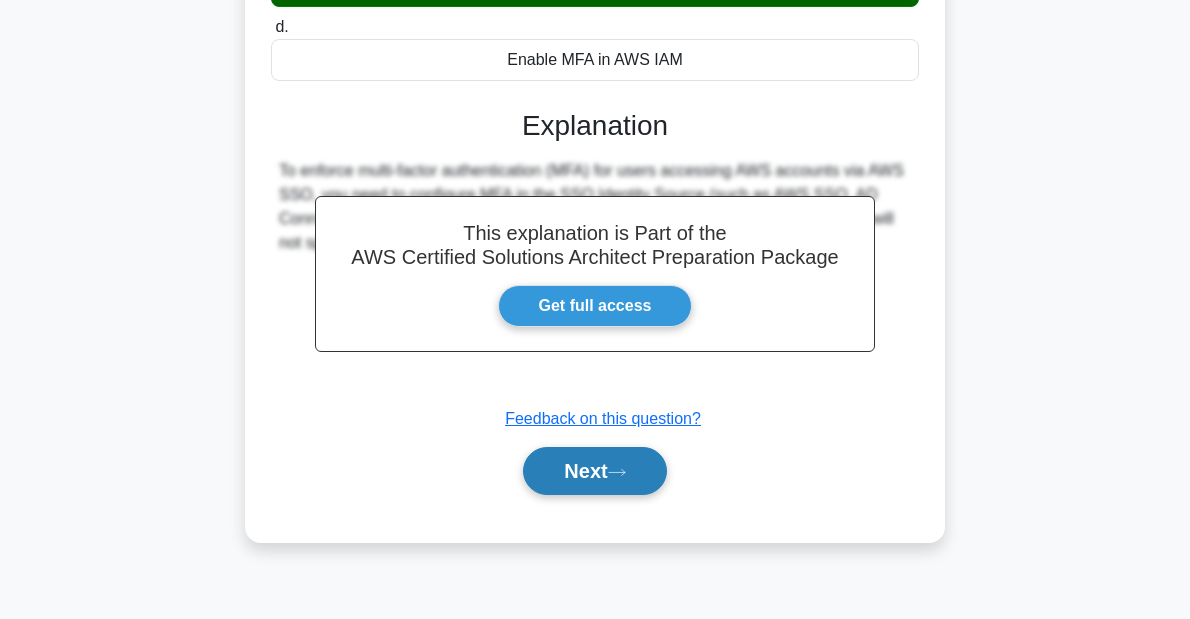 click on "Next" at bounding box center [594, 471] 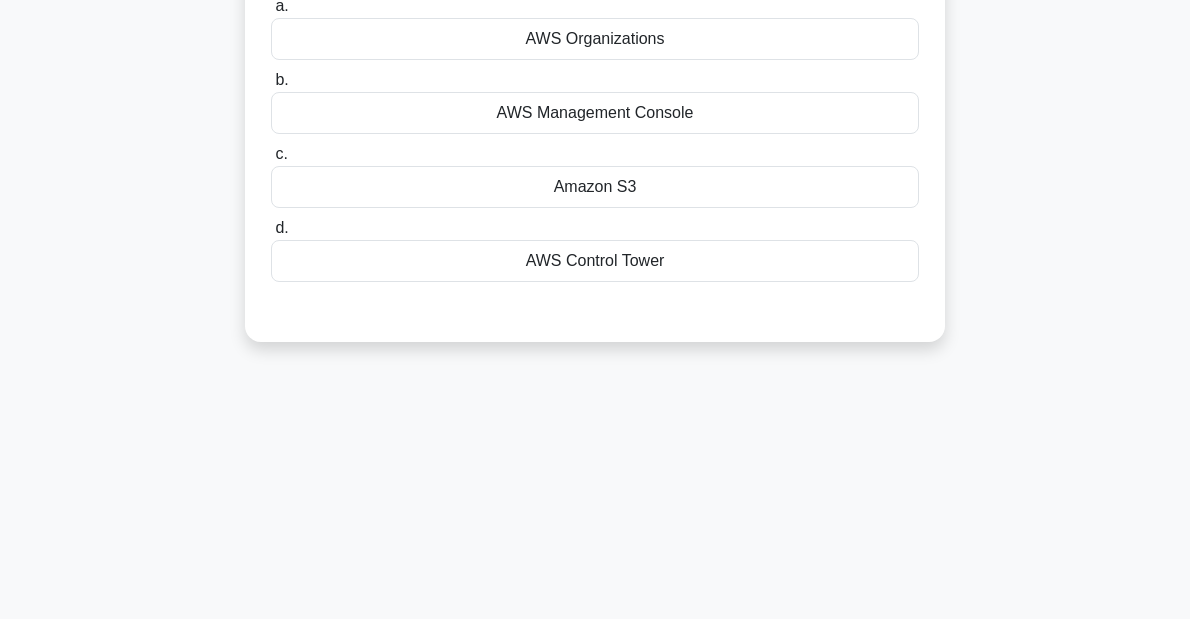 scroll, scrollTop: 0, scrollLeft: 0, axis: both 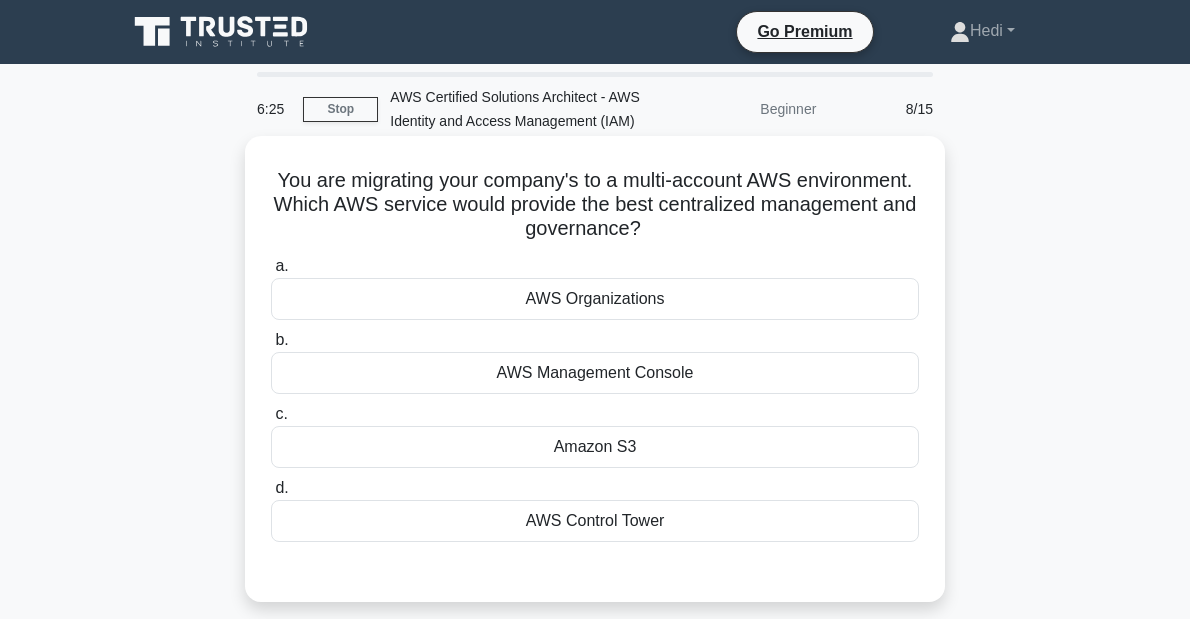 click on "You are migrating your company's to a multi-account AWS environment. Which AWS service would provide the best centralized management and governance?
.spinner_0XTQ{transform-origin:center;animation:spinner_y6GP .75s linear infinite}@keyframes spinner_y6GP{100%{transform:rotate(360deg)}}" at bounding box center (595, 205) 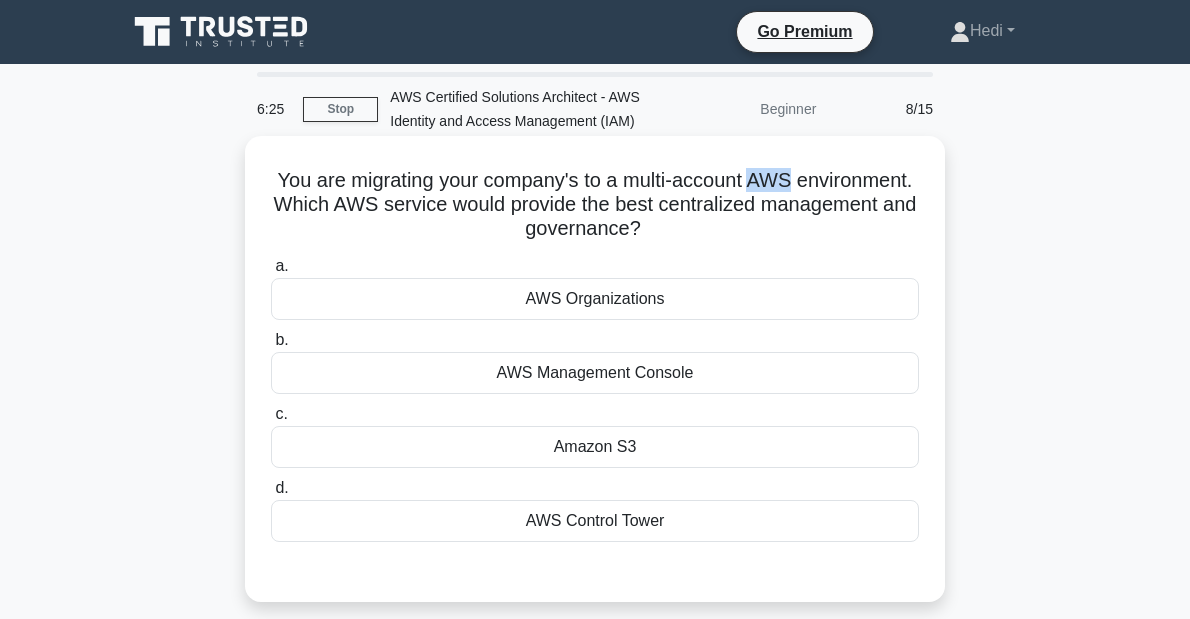 click on "You are migrating your company's to a multi-account AWS environment. Which AWS service would provide the best centralized management and governance?
.spinner_0XTQ{transform-origin:center;animation:spinner_y6GP .75s linear infinite}@keyframes spinner_y6GP{100%{transform:rotate(360deg)}}" at bounding box center [595, 205] 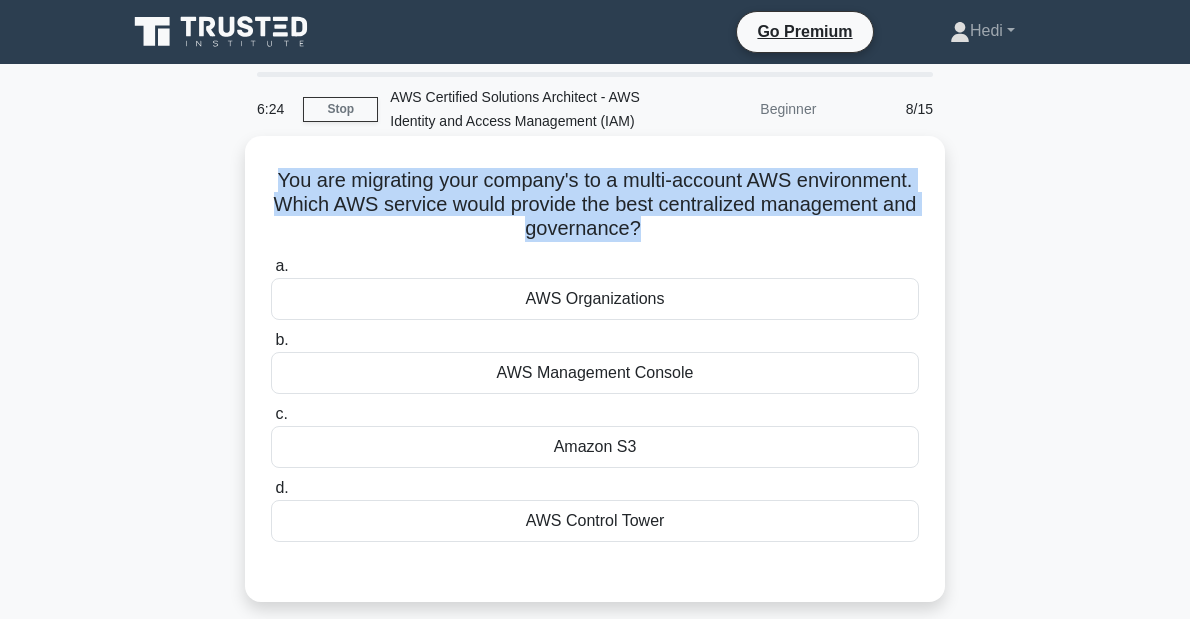 click on "You are migrating your company's to a multi-account AWS environment. Which AWS service would provide the best centralized management and governance?
.spinner_0XTQ{transform-origin:center;animation:spinner_y6GP .75s linear infinite}@keyframes spinner_y6GP{100%{transform:rotate(360deg)}}" at bounding box center [595, 205] 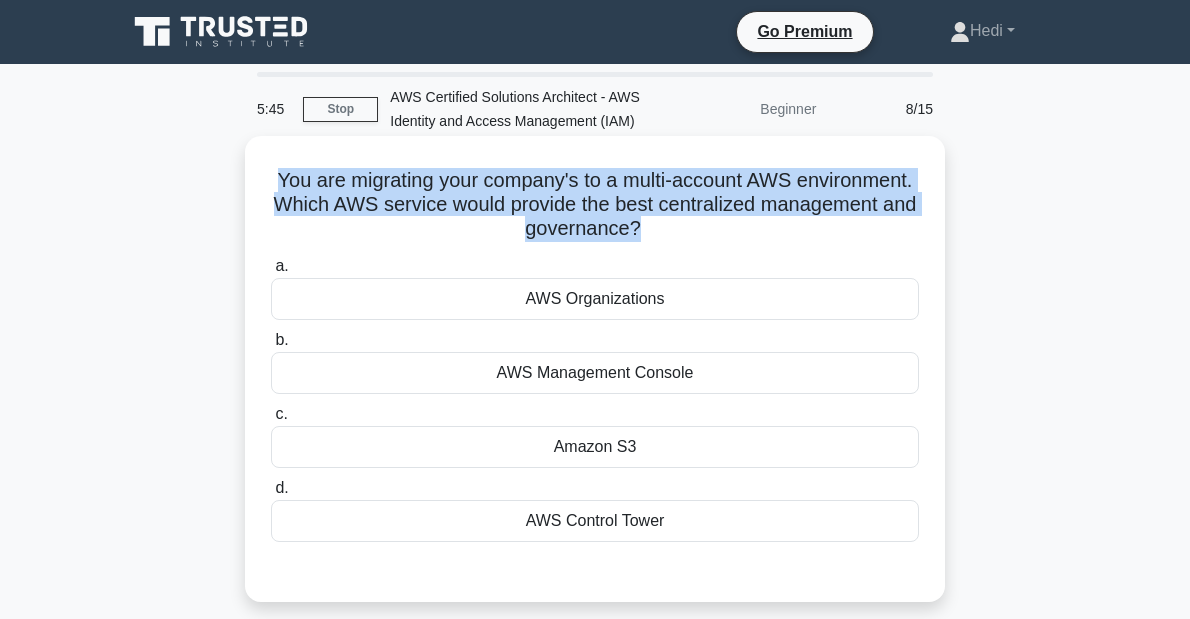 click on "AWS Organizations" at bounding box center (595, 299) 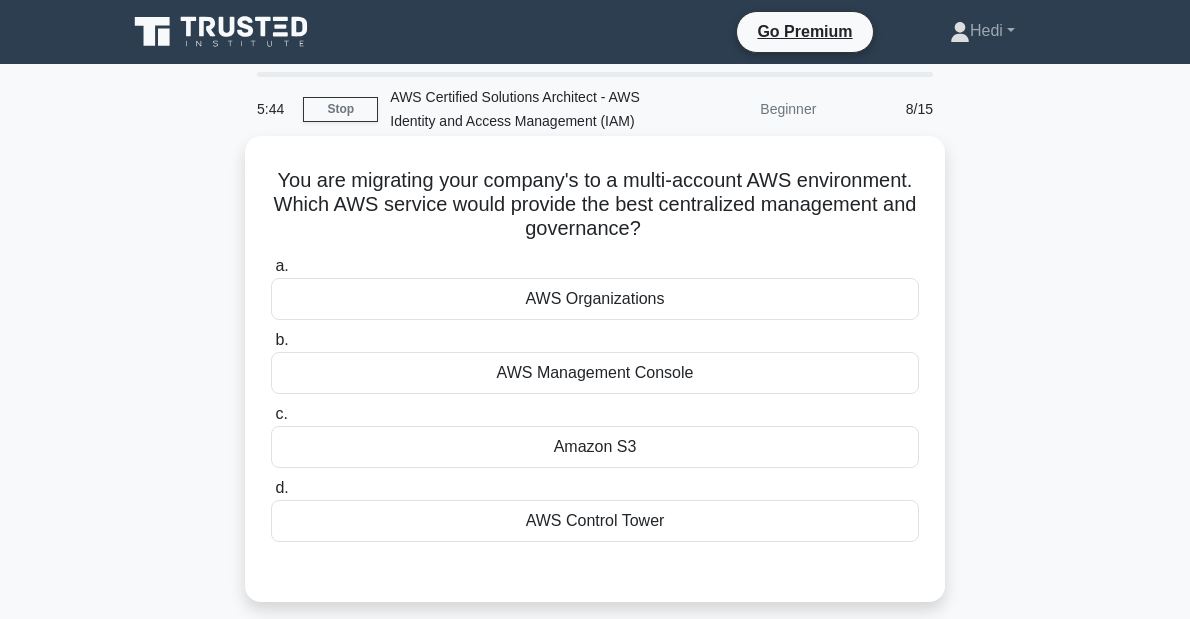 click on "AWS Organizations" at bounding box center [595, 299] 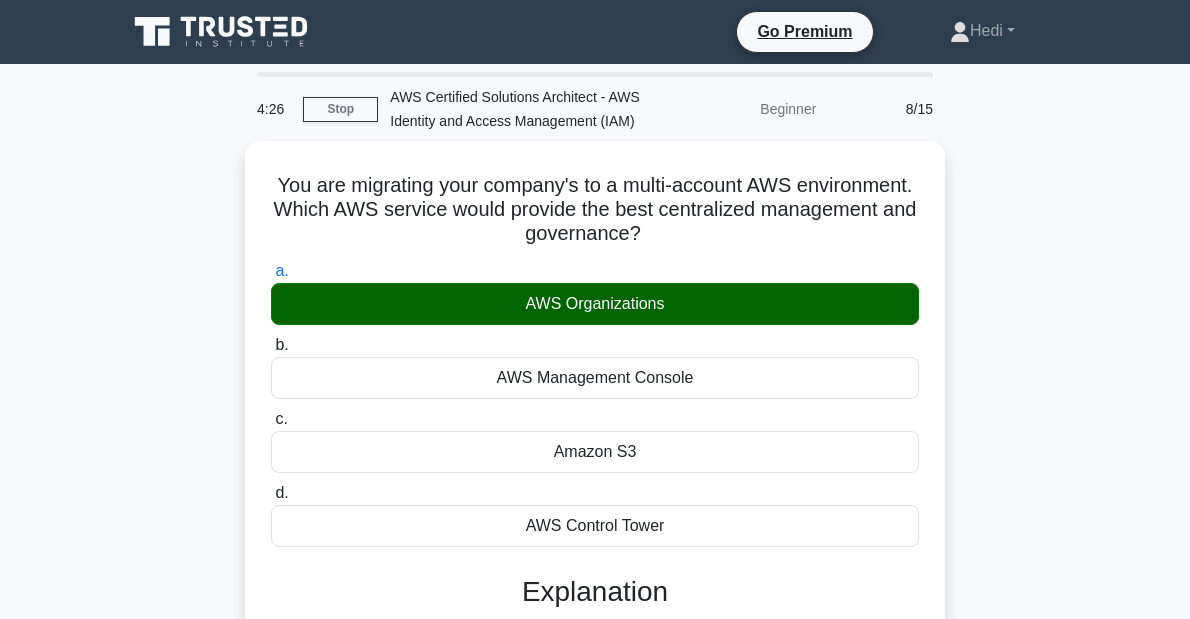 scroll, scrollTop: 462, scrollLeft: 0, axis: vertical 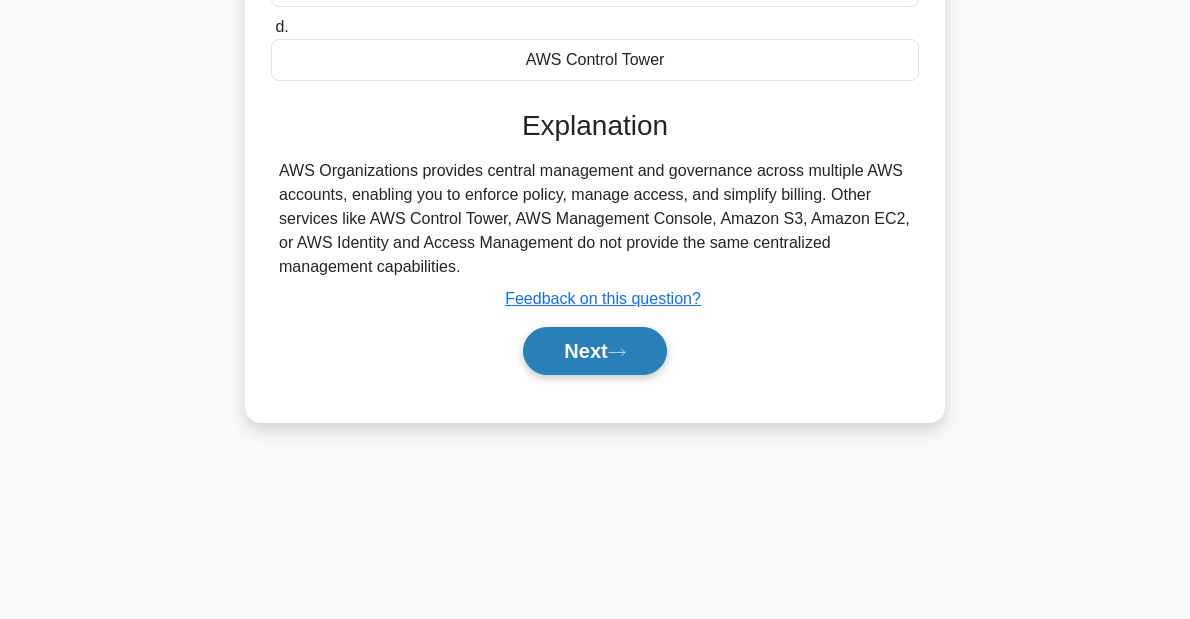 click on "Next" at bounding box center (594, 351) 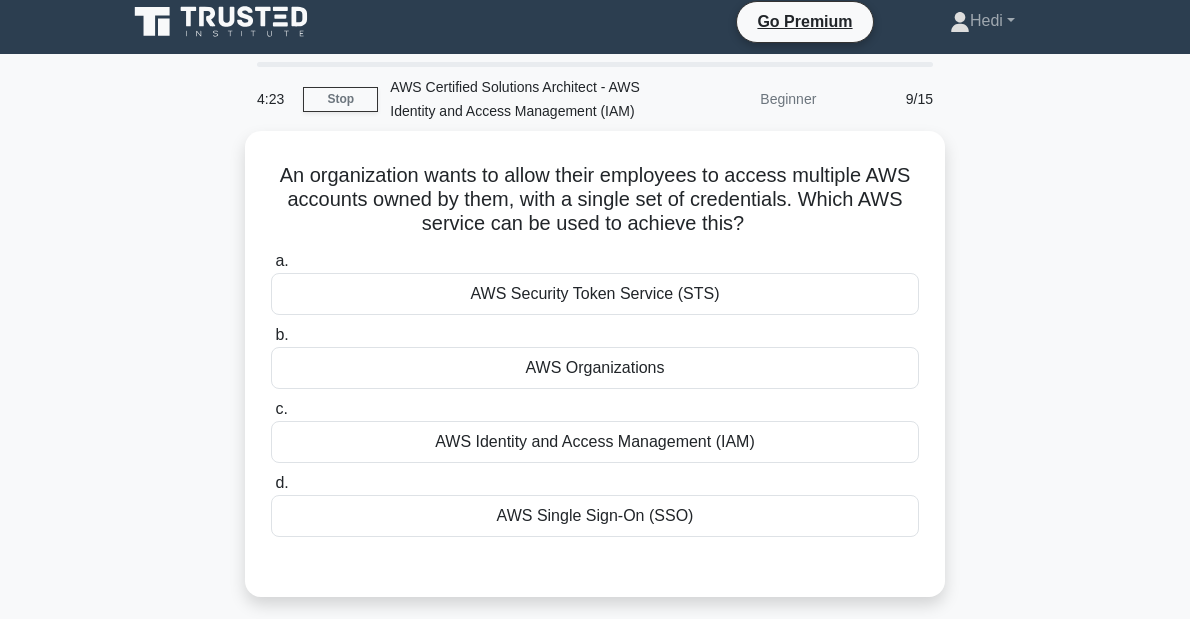 scroll, scrollTop: 0, scrollLeft: 0, axis: both 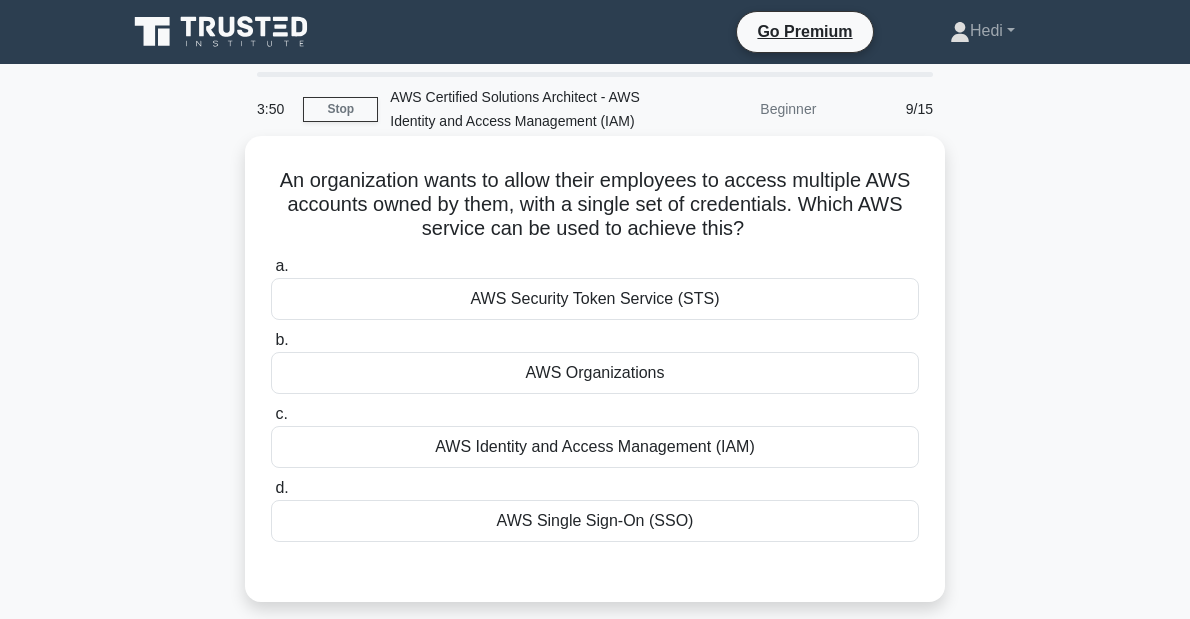 click on "AWS Security Token Service (STS)" at bounding box center [595, 299] 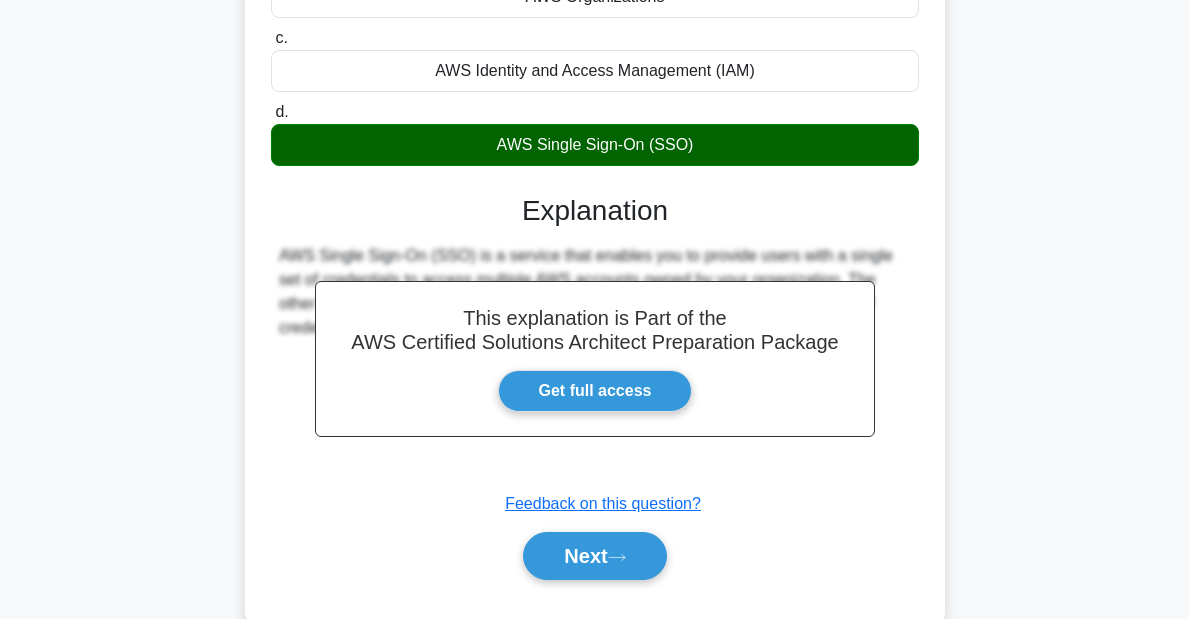 scroll, scrollTop: 400, scrollLeft: 0, axis: vertical 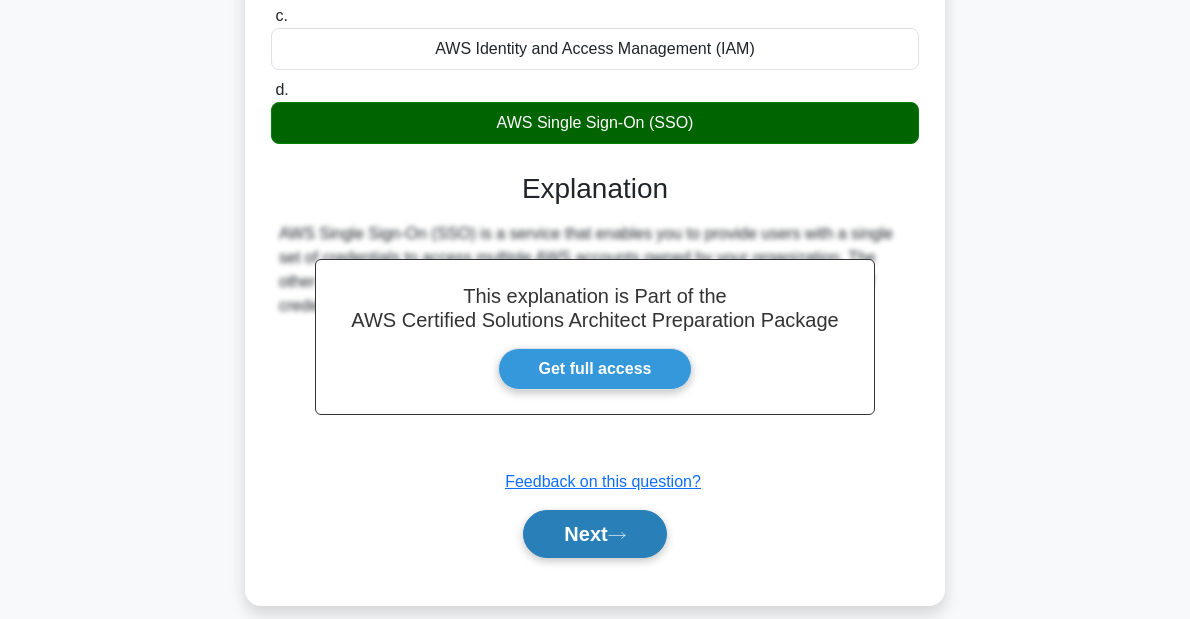 click on "Next" at bounding box center [594, 534] 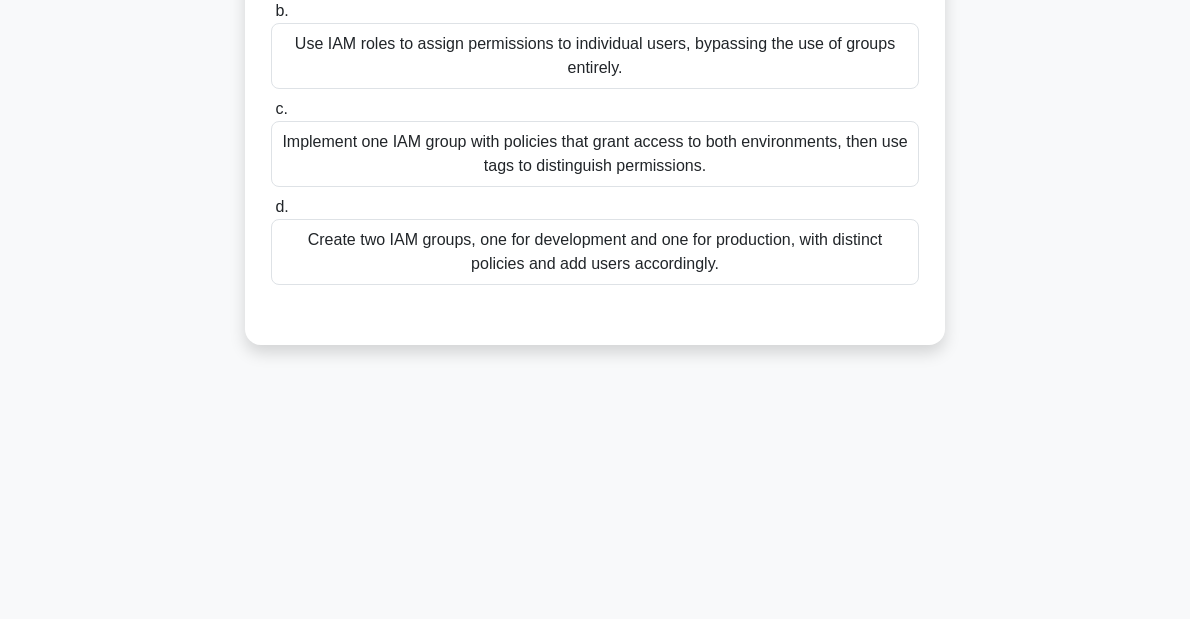 scroll, scrollTop: 0, scrollLeft: 0, axis: both 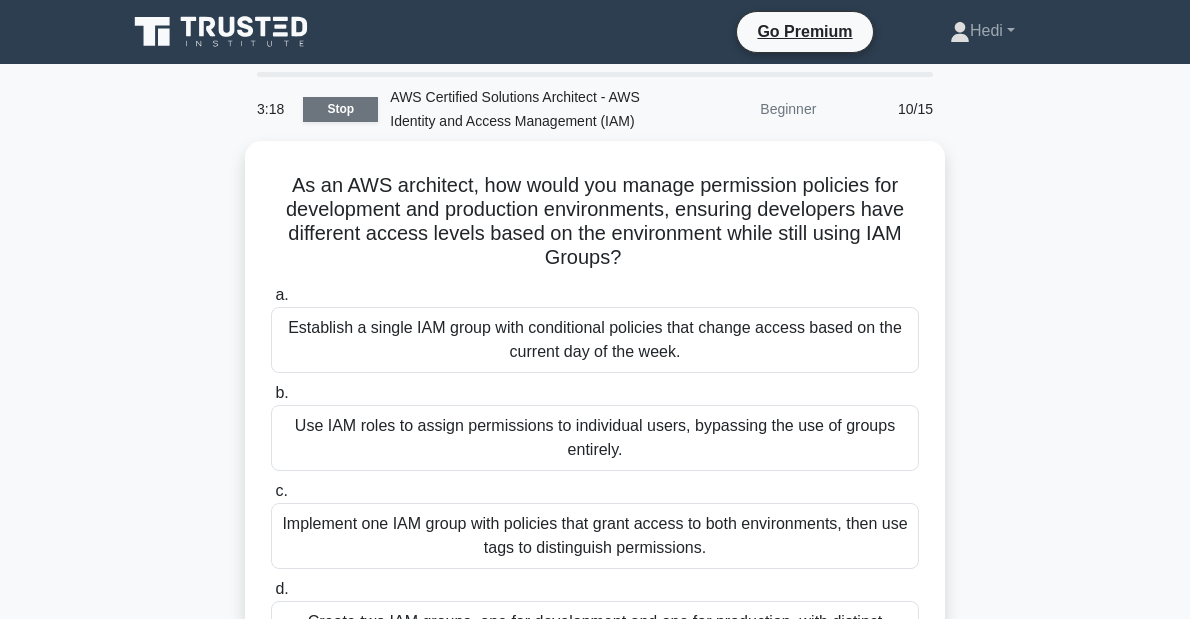 click on "Stop" at bounding box center (340, 109) 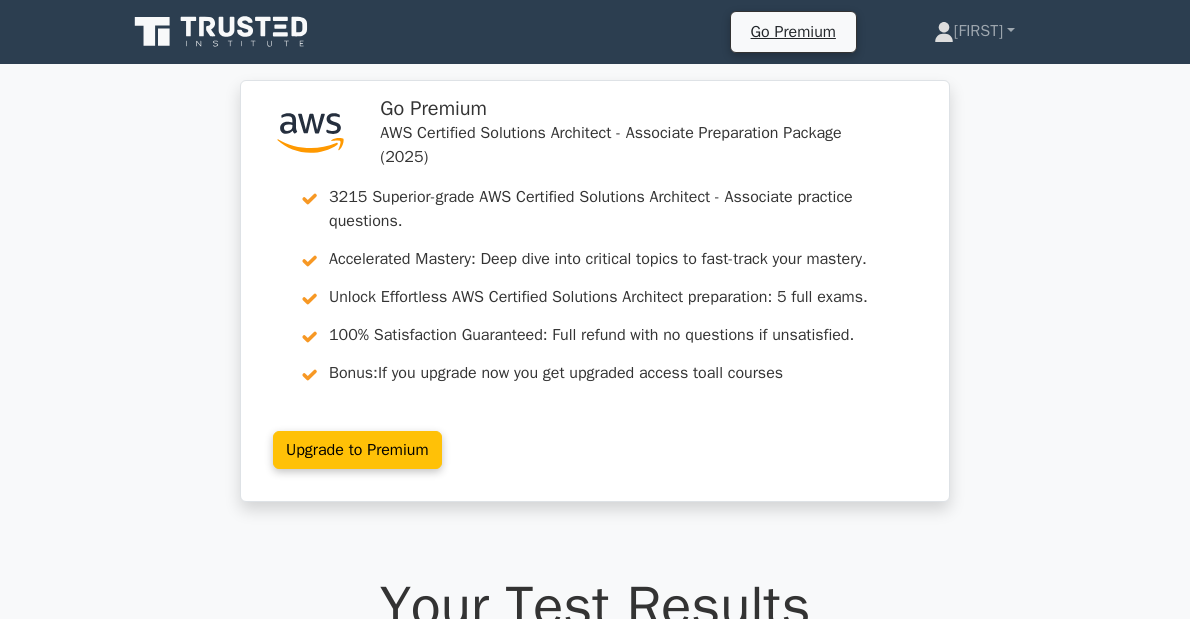 scroll, scrollTop: 0, scrollLeft: 0, axis: both 